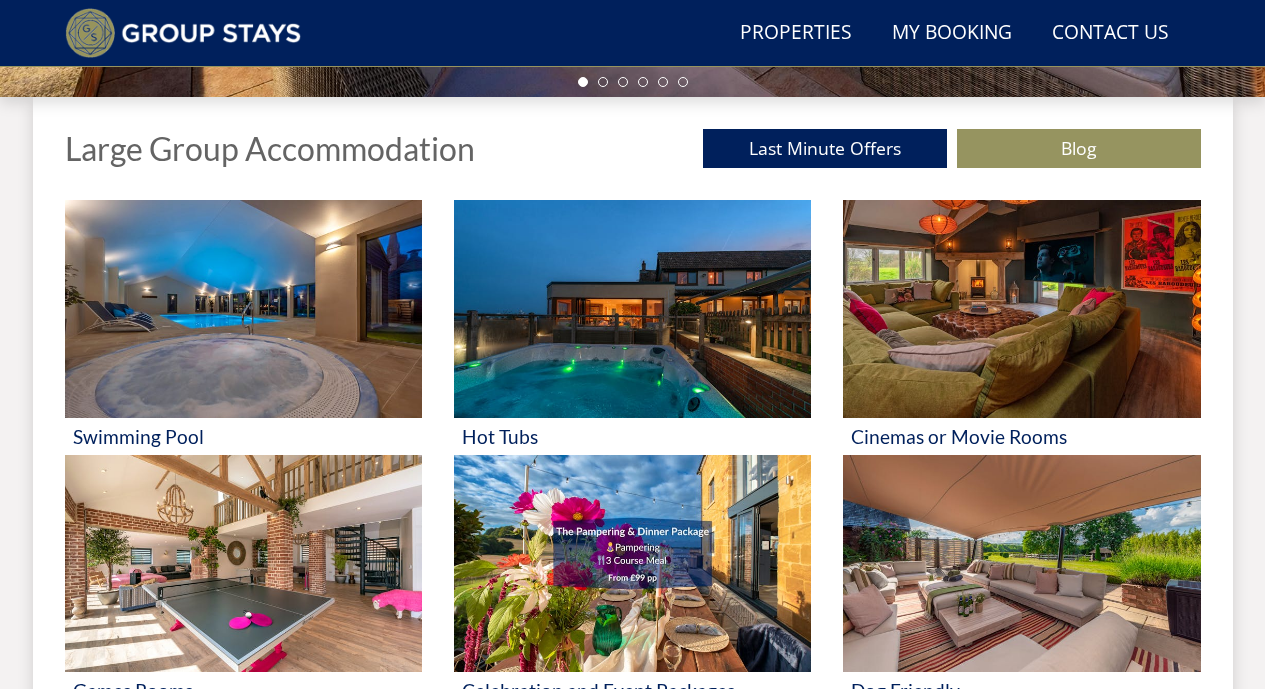 scroll, scrollTop: 753, scrollLeft: 0, axis: vertical 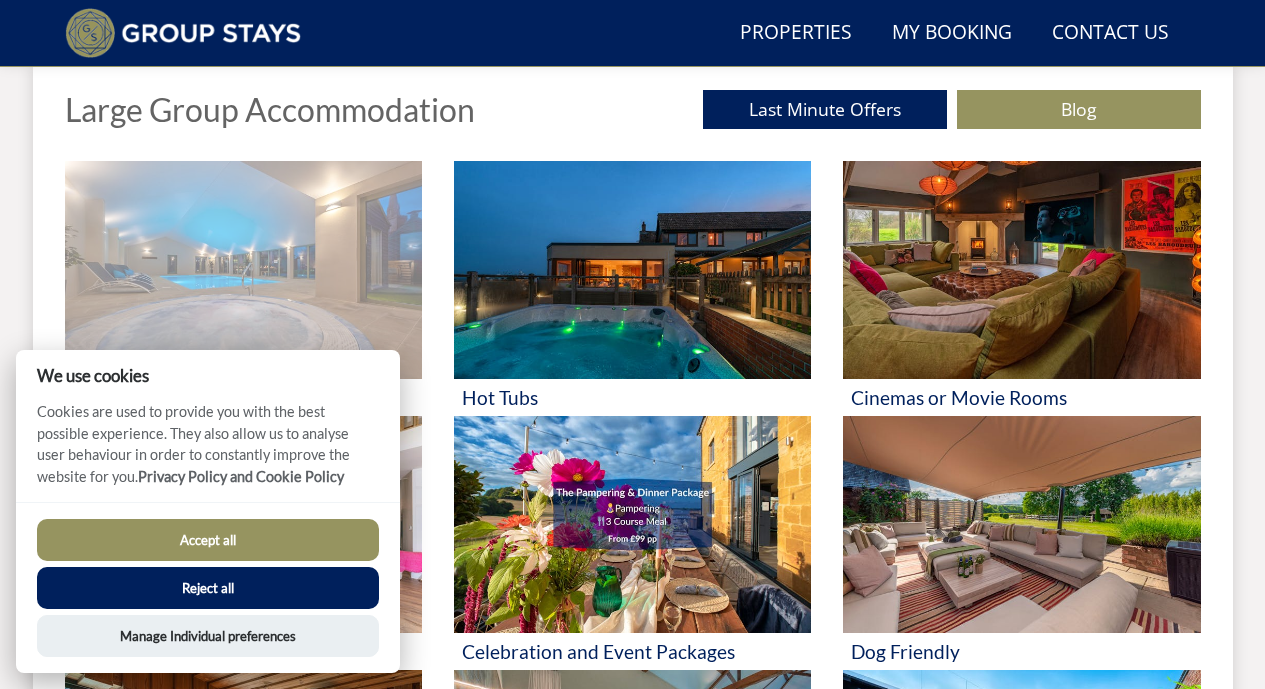 click on "Summer200 - Save £200 on any stay [DATE] to [DATE]* Terms apply
Search
Menu
Properties
My Booking
Contact Us  [PHONE_NUMBER]
Search  Check Availability
Guests
1
2
3
4
5
6
7
8
9
10
11
12
13
14
15
16
17
18
19
20
21
22
23
24
25
26
27
28
29
30
31
32
33
34
35
36
37
38
39
40
41
42
43
44
45
46
47
48
49
50
Date
[DATE]
Search" at bounding box center [632, 459] 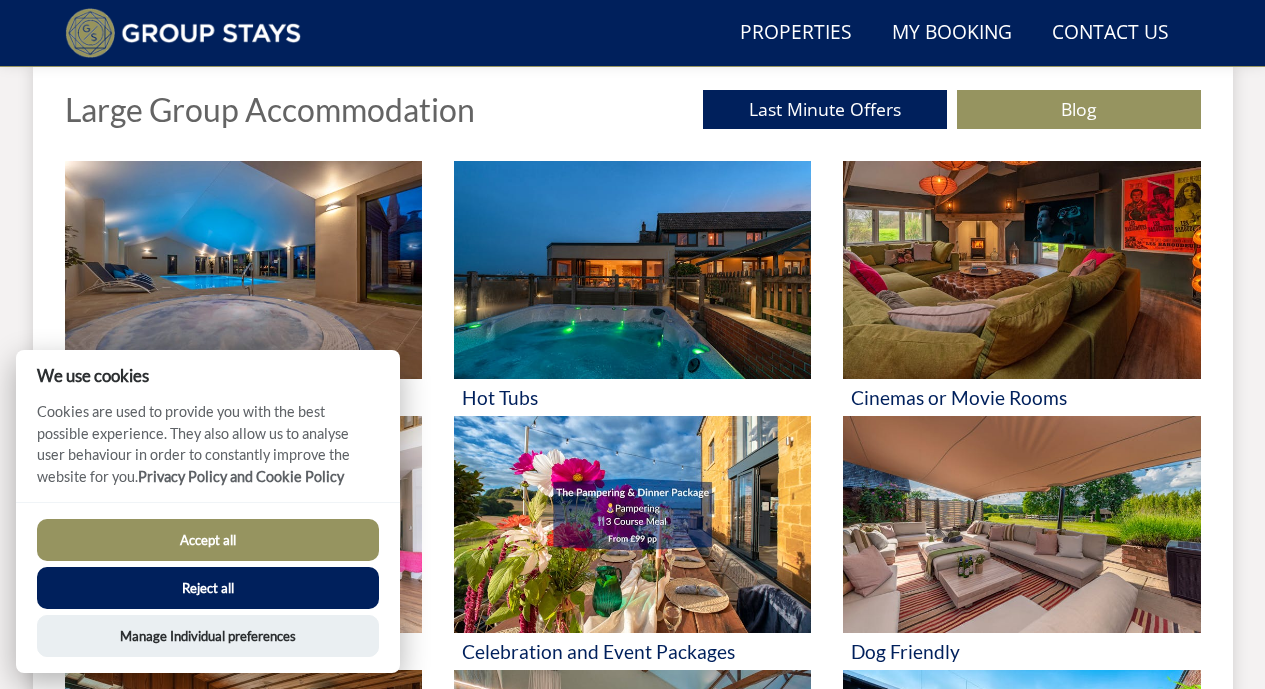 click on "Reject all" at bounding box center [208, 588] 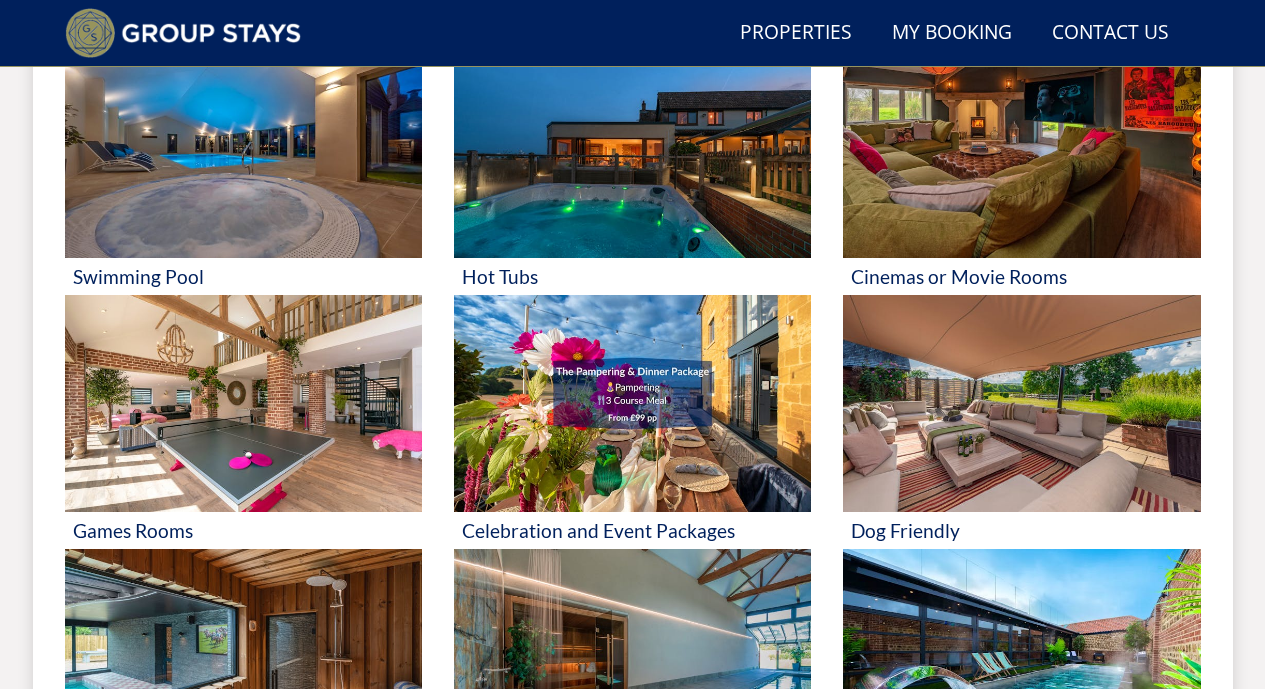 scroll, scrollTop: 866, scrollLeft: 0, axis: vertical 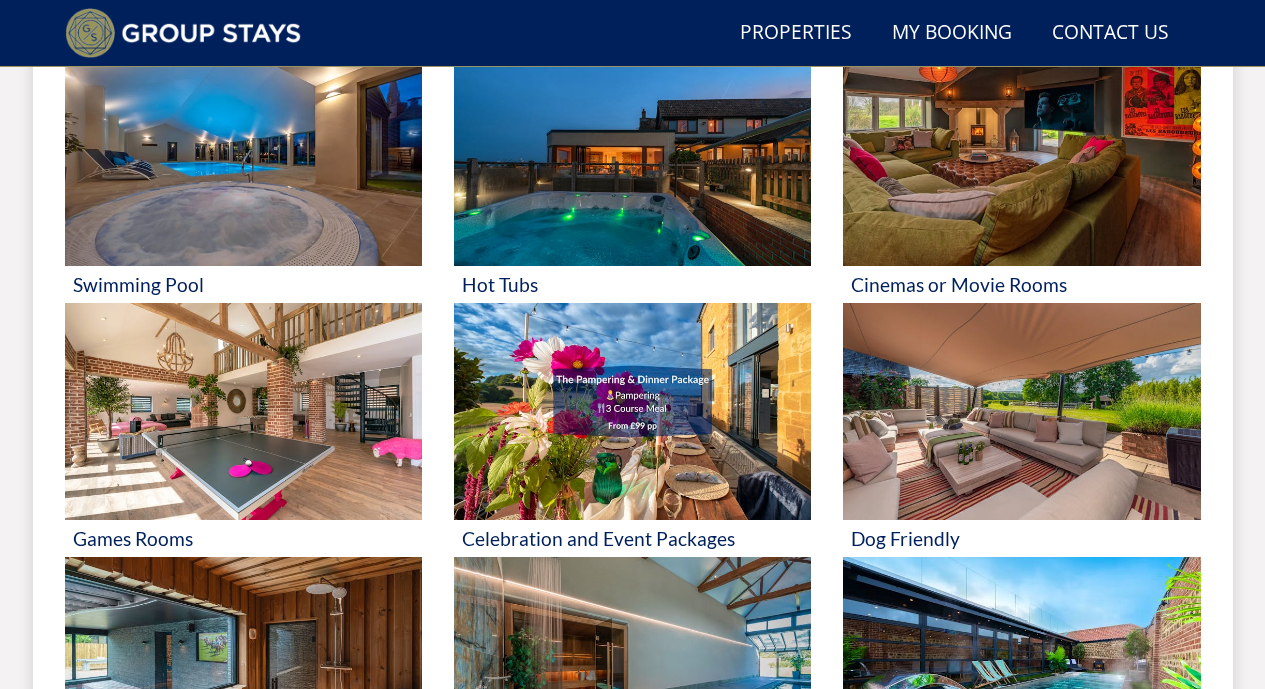 click on "Swimming Pool" at bounding box center [243, 284] 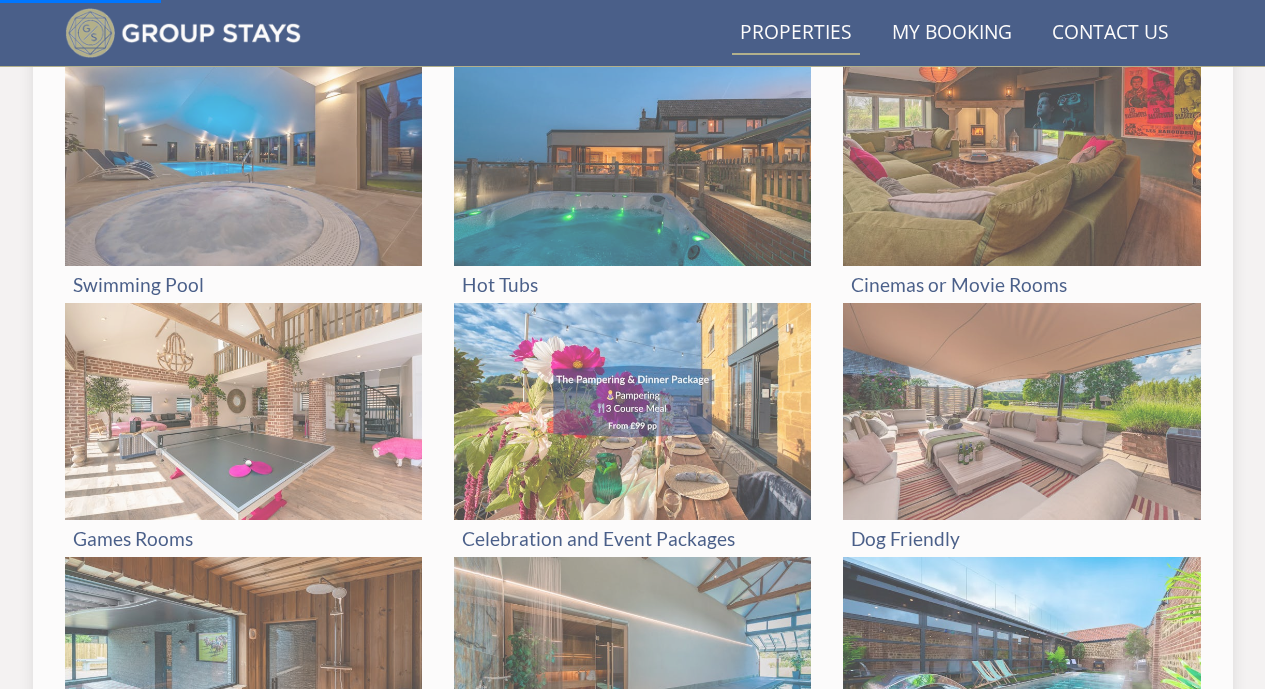 click on "Properties" at bounding box center (796, 33) 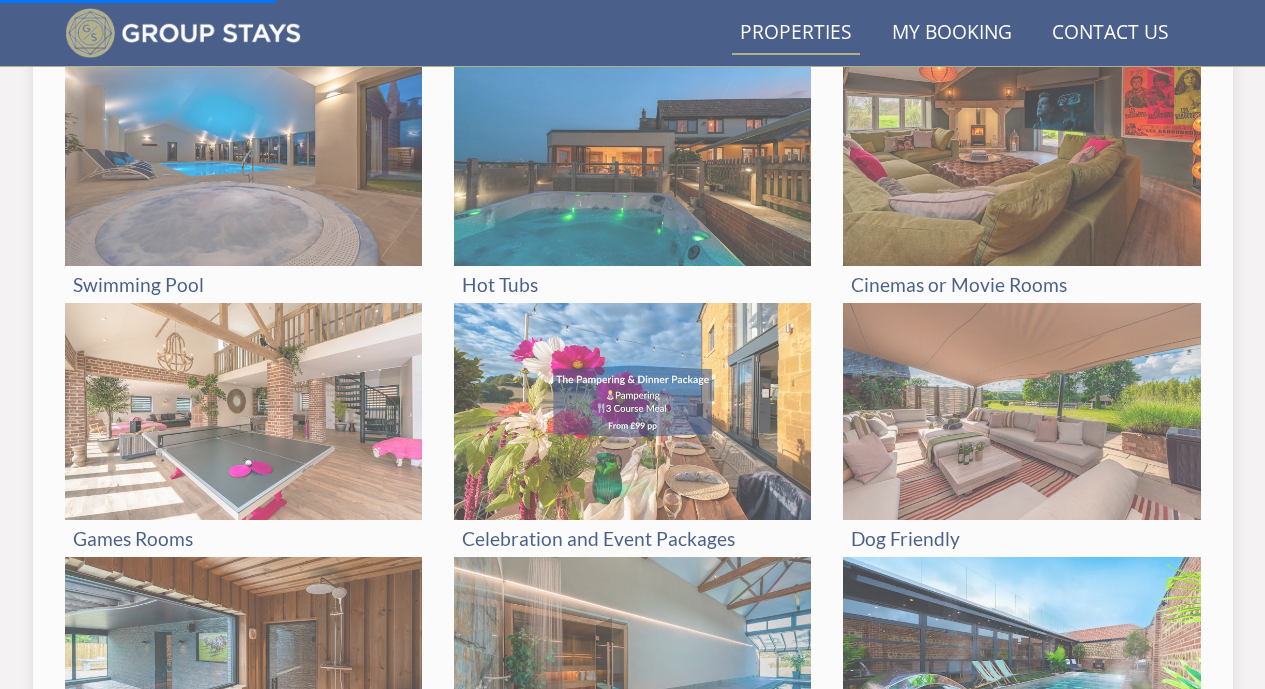 click on "Properties" at bounding box center [796, 33] 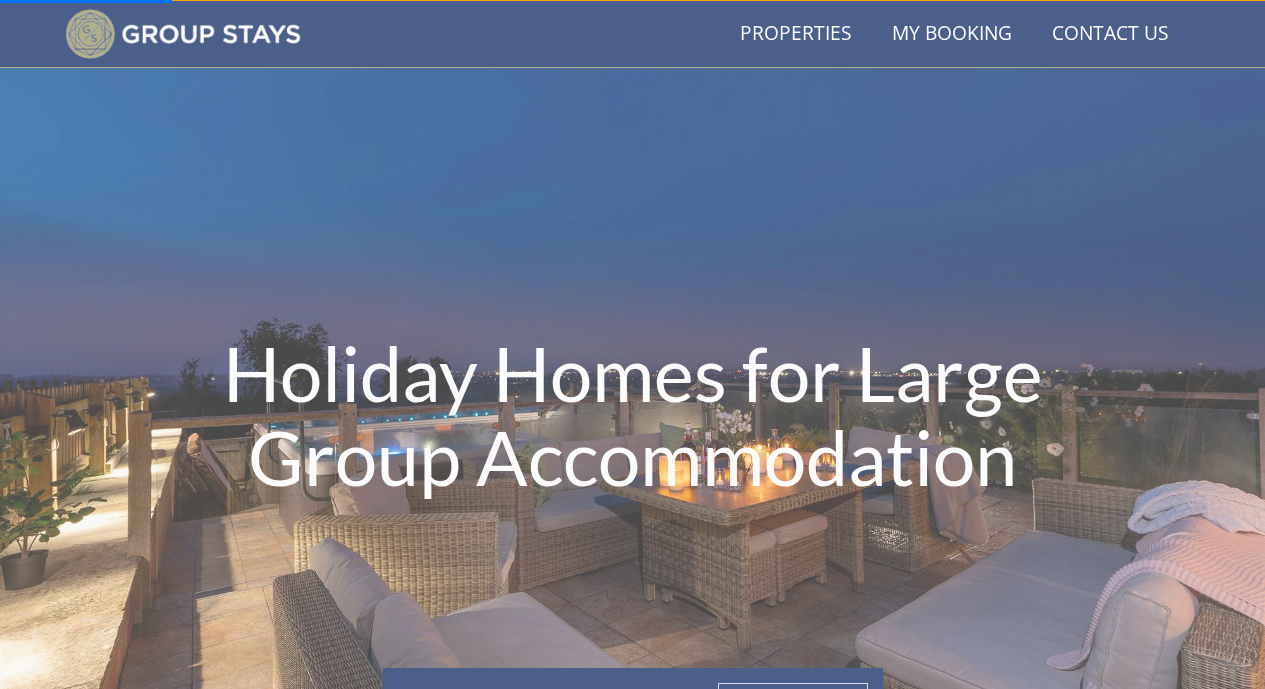 scroll, scrollTop: 30, scrollLeft: 0, axis: vertical 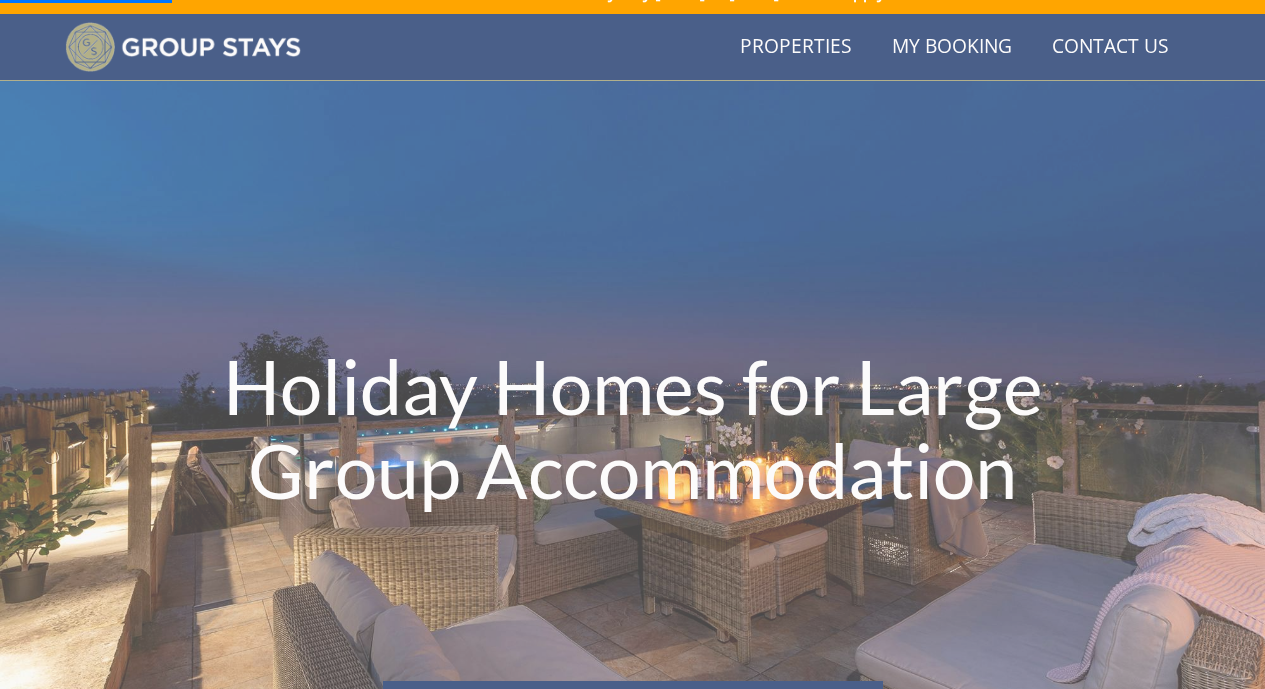 drag, startPoint x: 1272, startPoint y: 238, endPoint x: 1279, endPoint y: 110, distance: 128.19127 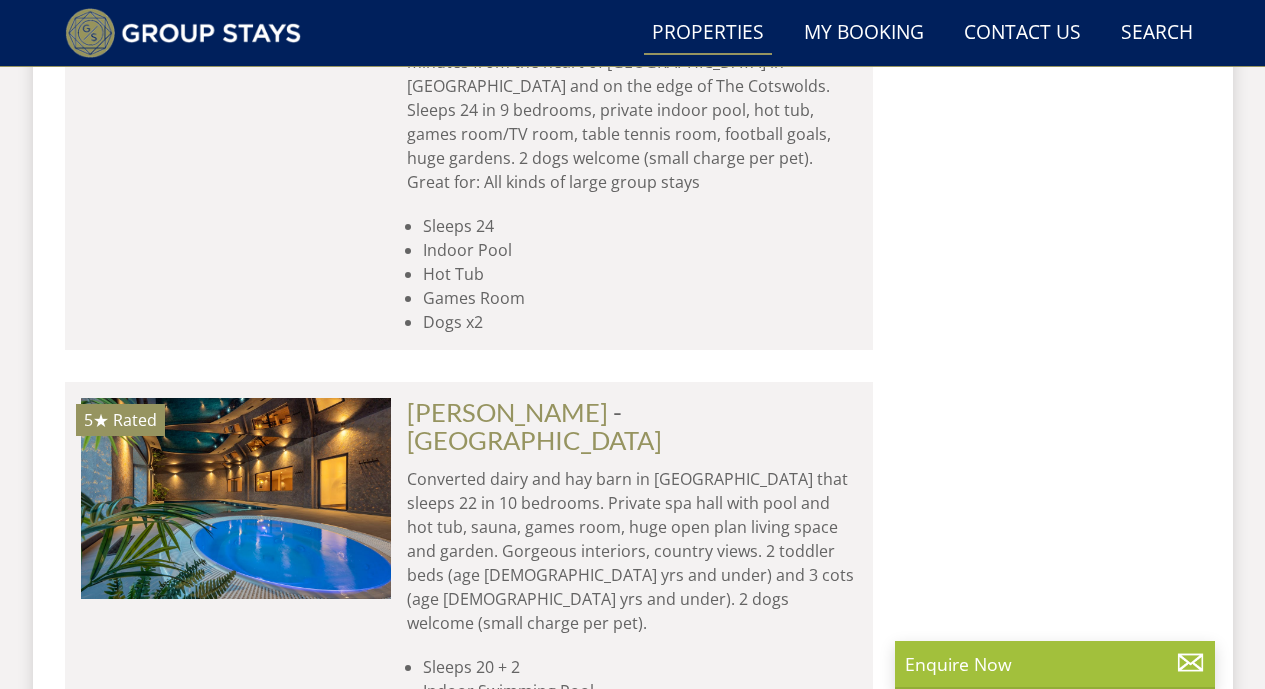 scroll, scrollTop: 2993, scrollLeft: 0, axis: vertical 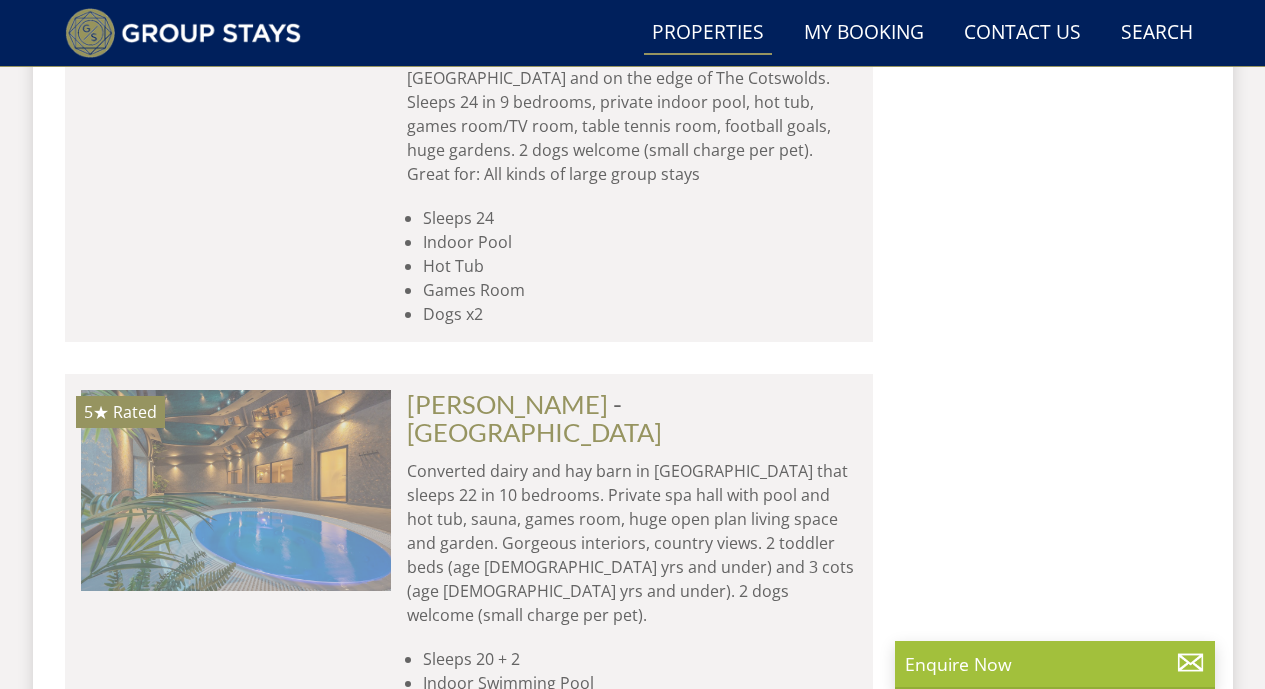 click at bounding box center [236, 490] 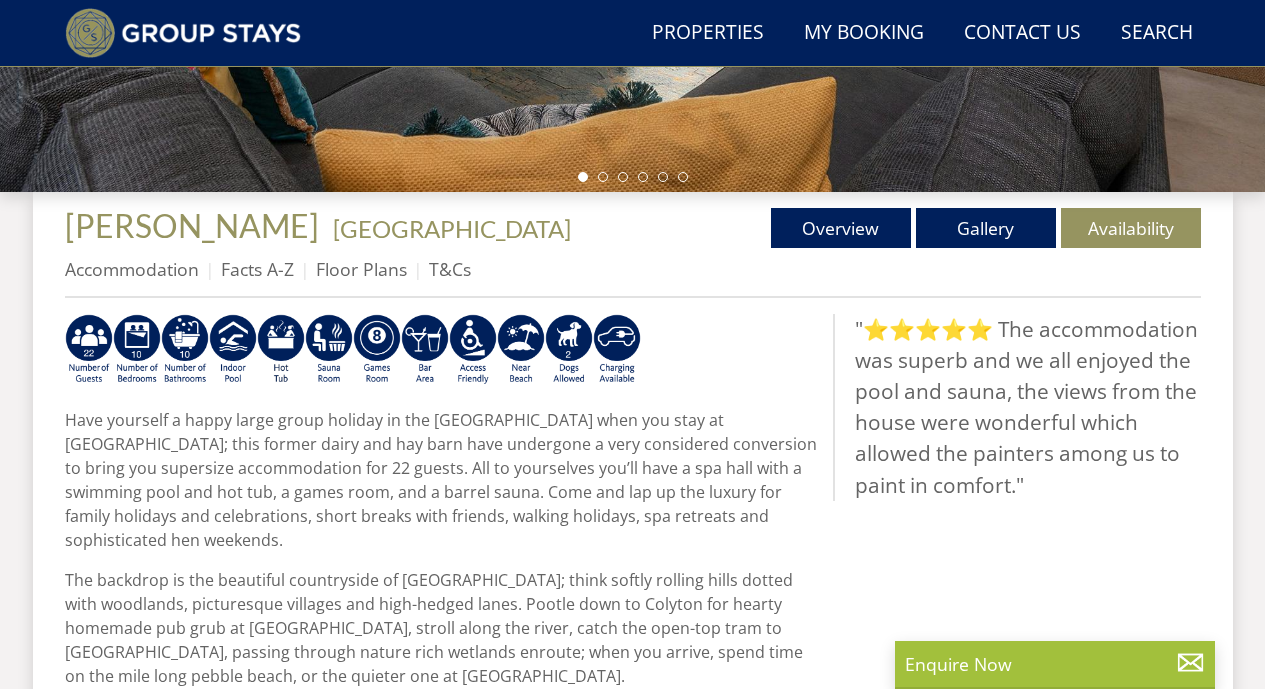scroll, scrollTop: 633, scrollLeft: 0, axis: vertical 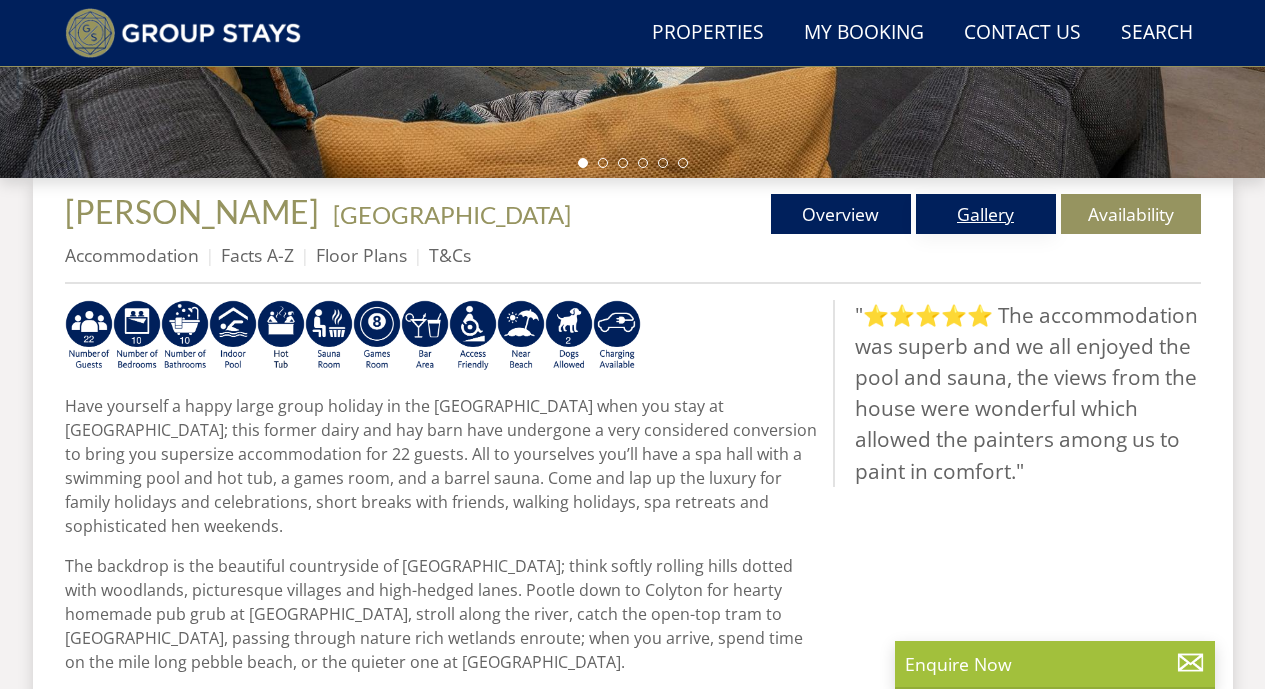 click on "Gallery" at bounding box center [986, 214] 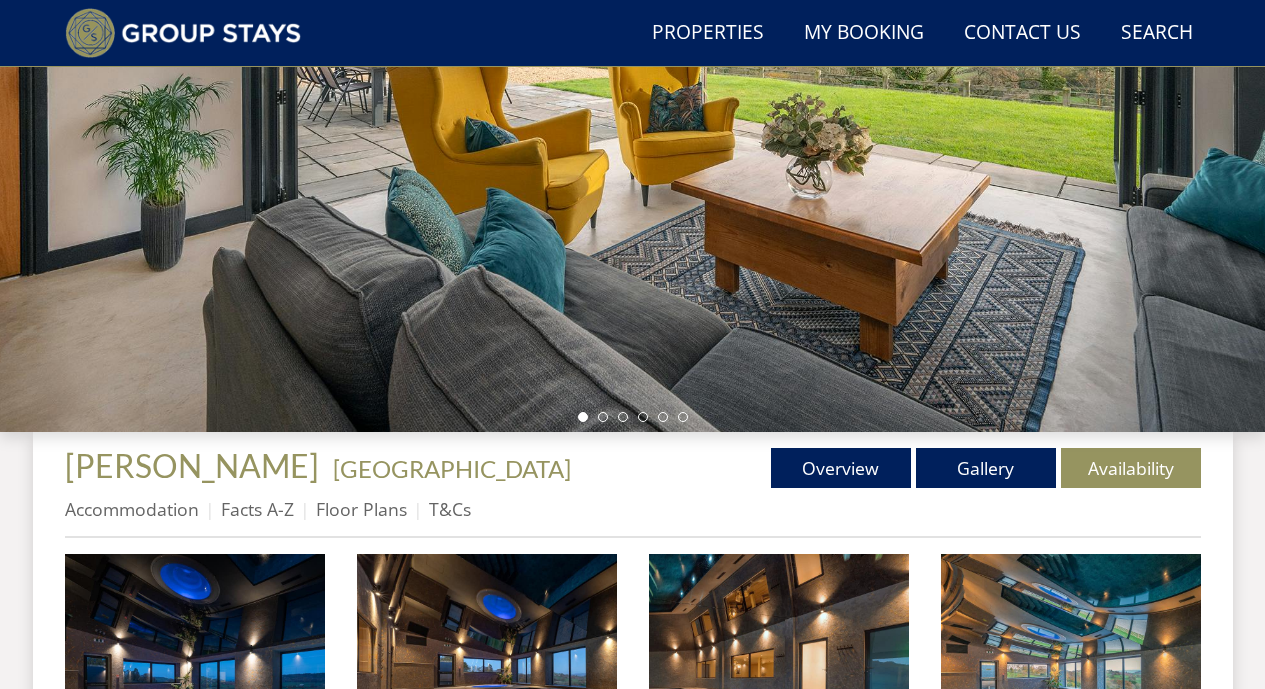 scroll, scrollTop: 433, scrollLeft: 0, axis: vertical 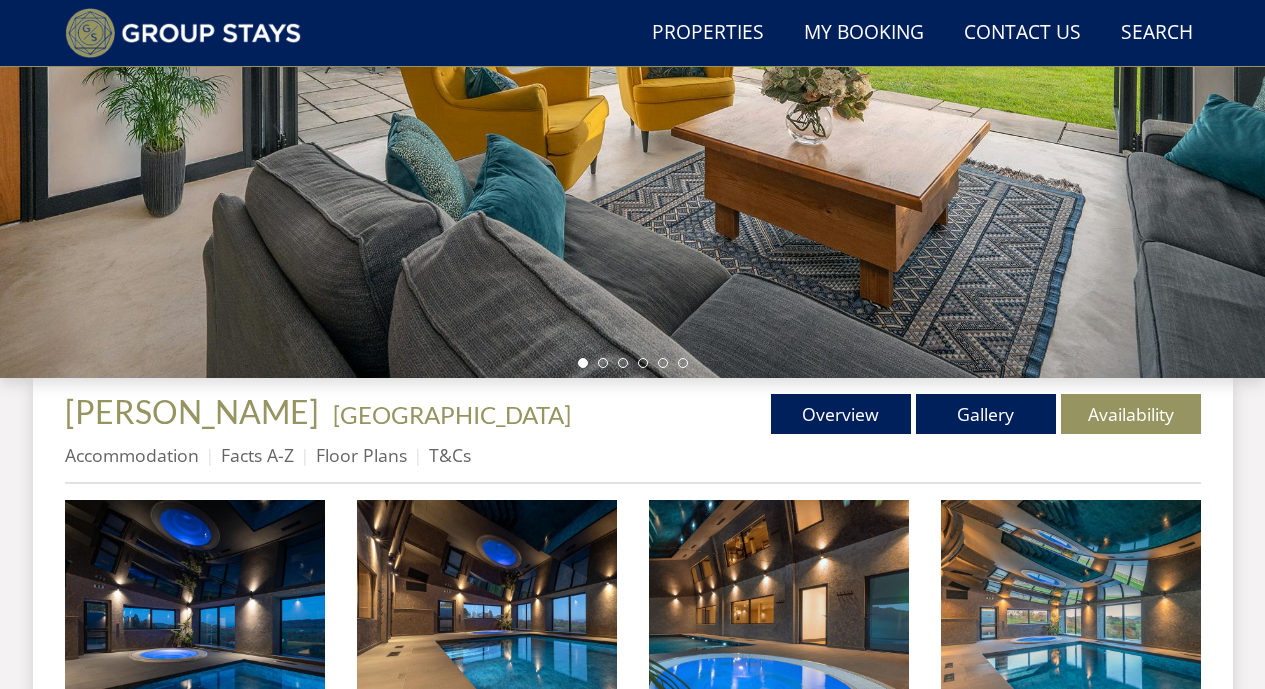 click on "Search
Menu
Properties
My Booking
Contact Us  [PHONE_NUMBER]
Search  Check Availability
Guests
1
2
3
4
5
6
7
8
9
10
11
12
13
14
15
16
17
18
19
20
21
22
23
24
25
26
27
28
29
30
31
32
33
34
35
36
37
38
39
40
41
42
43
44
45
46
47
48
49
50
Date
[DATE]
Search
-" at bounding box center (632, 1626) 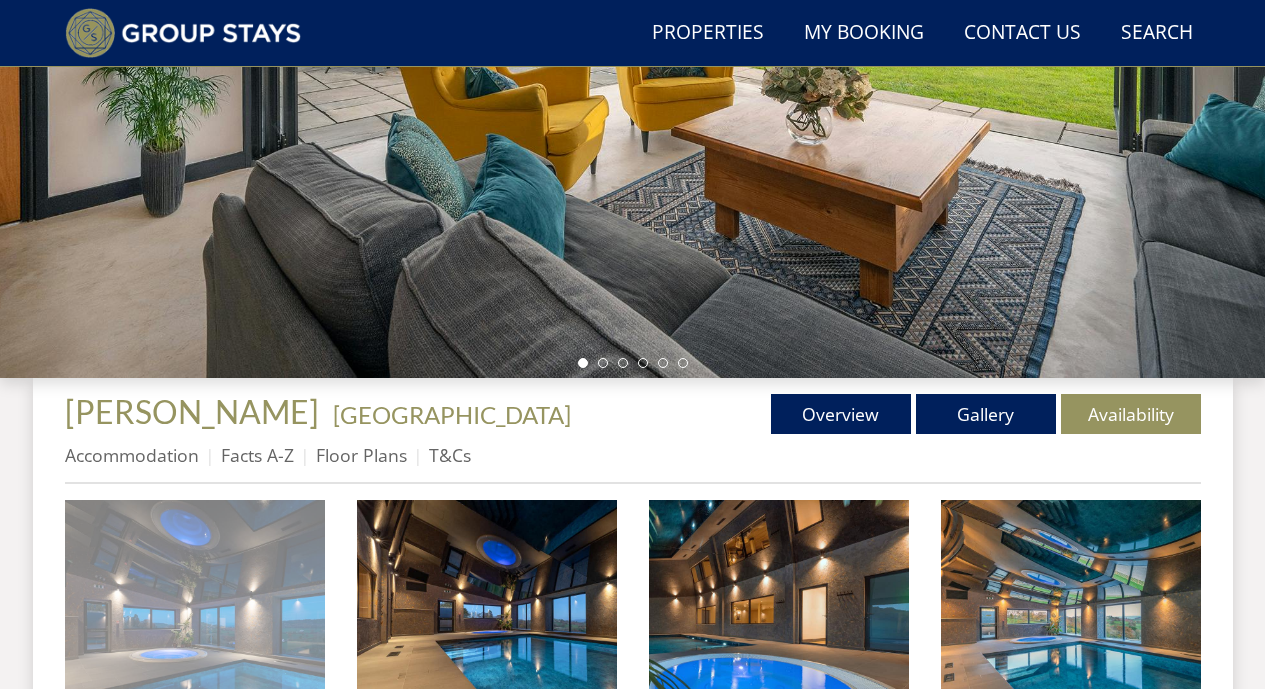 click at bounding box center (195, 630) 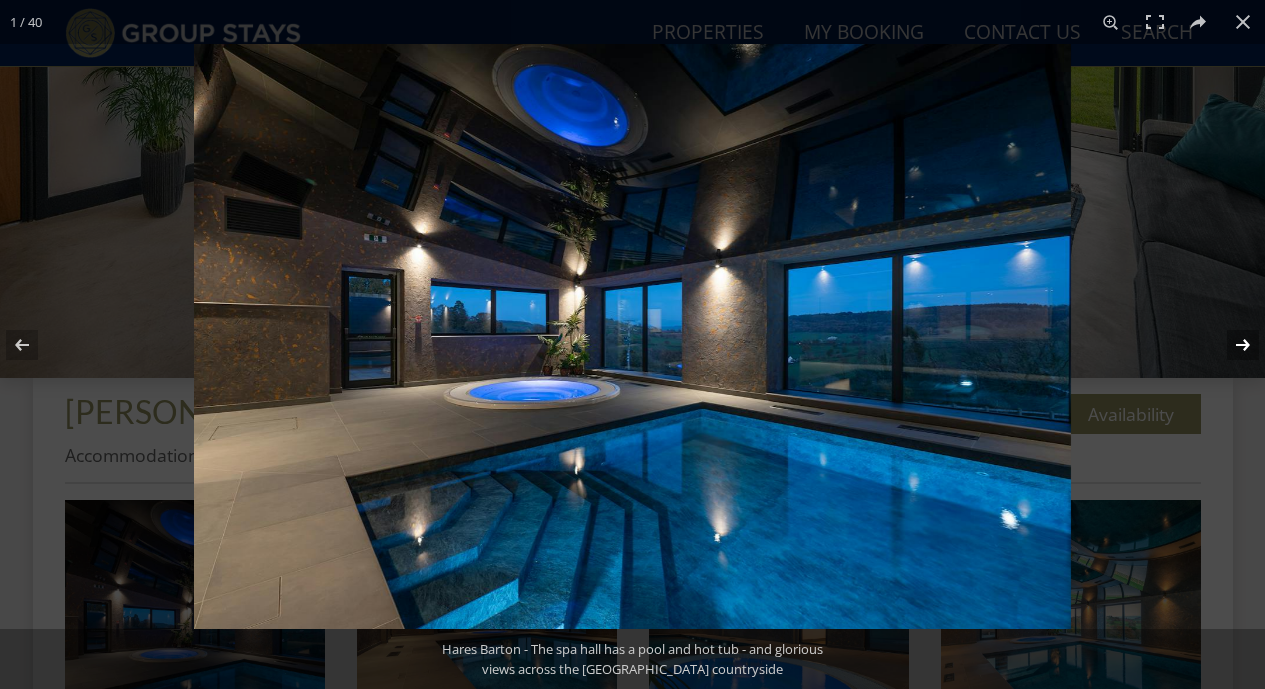 click at bounding box center (1230, 345) 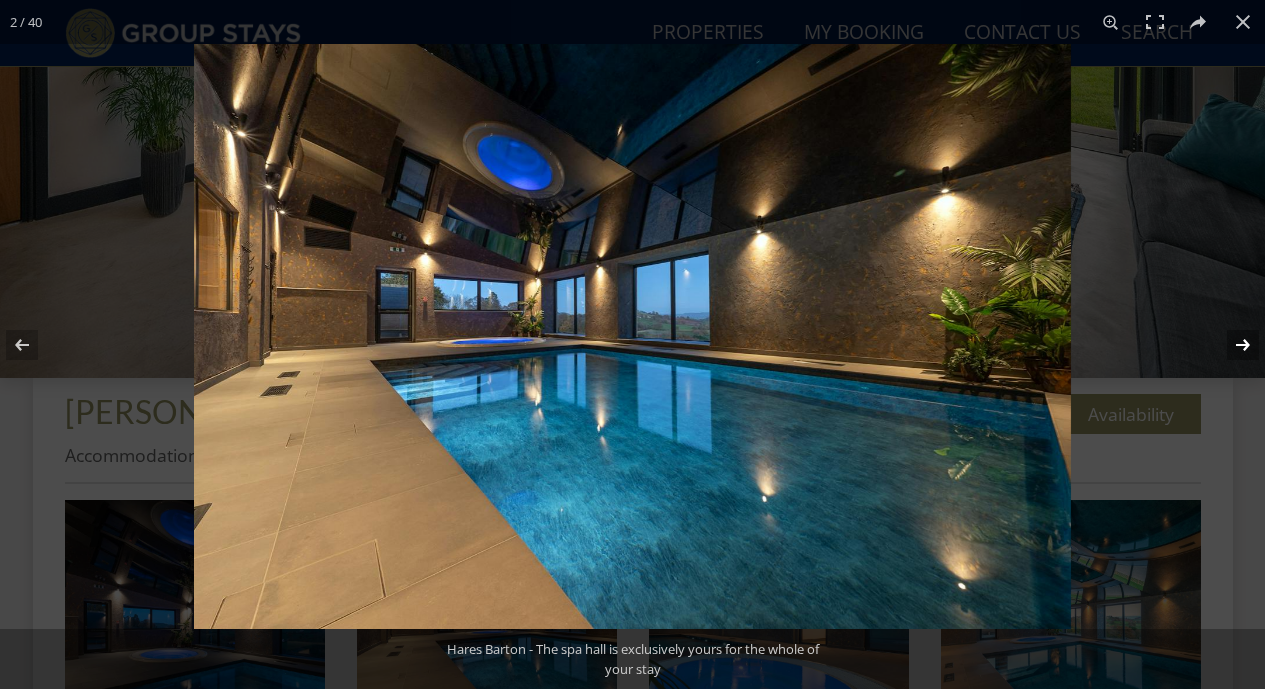 click at bounding box center (1230, 345) 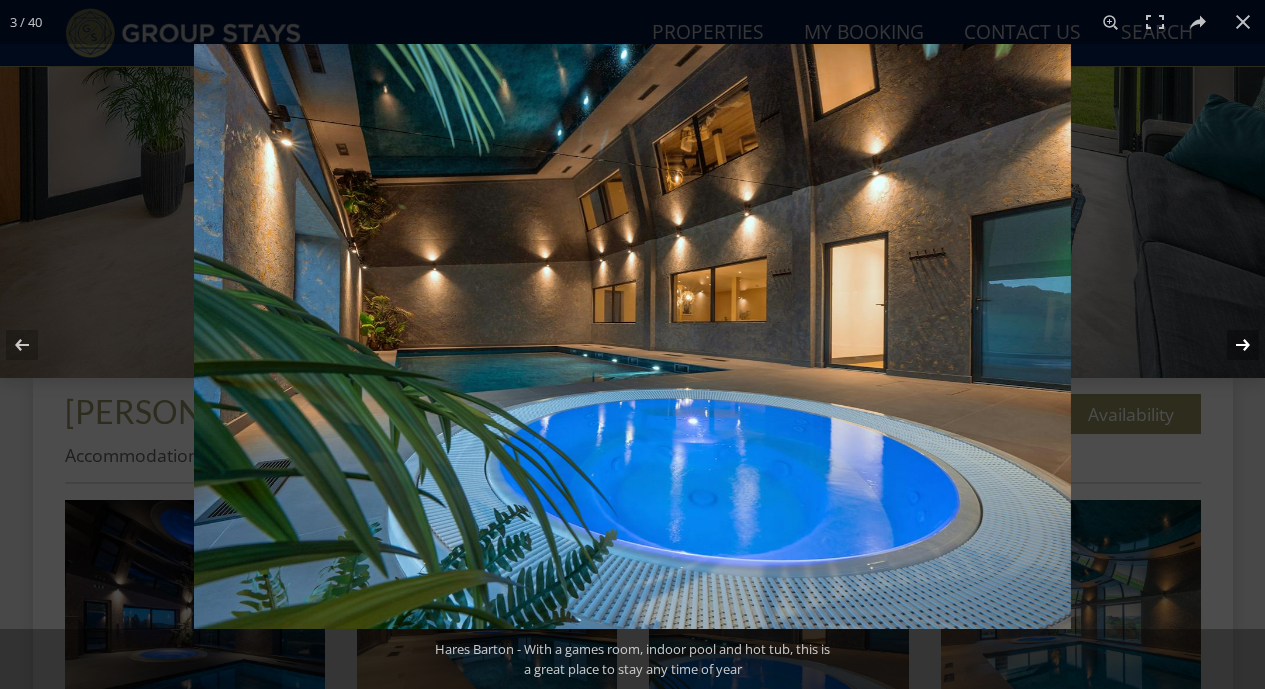 click at bounding box center (1230, 345) 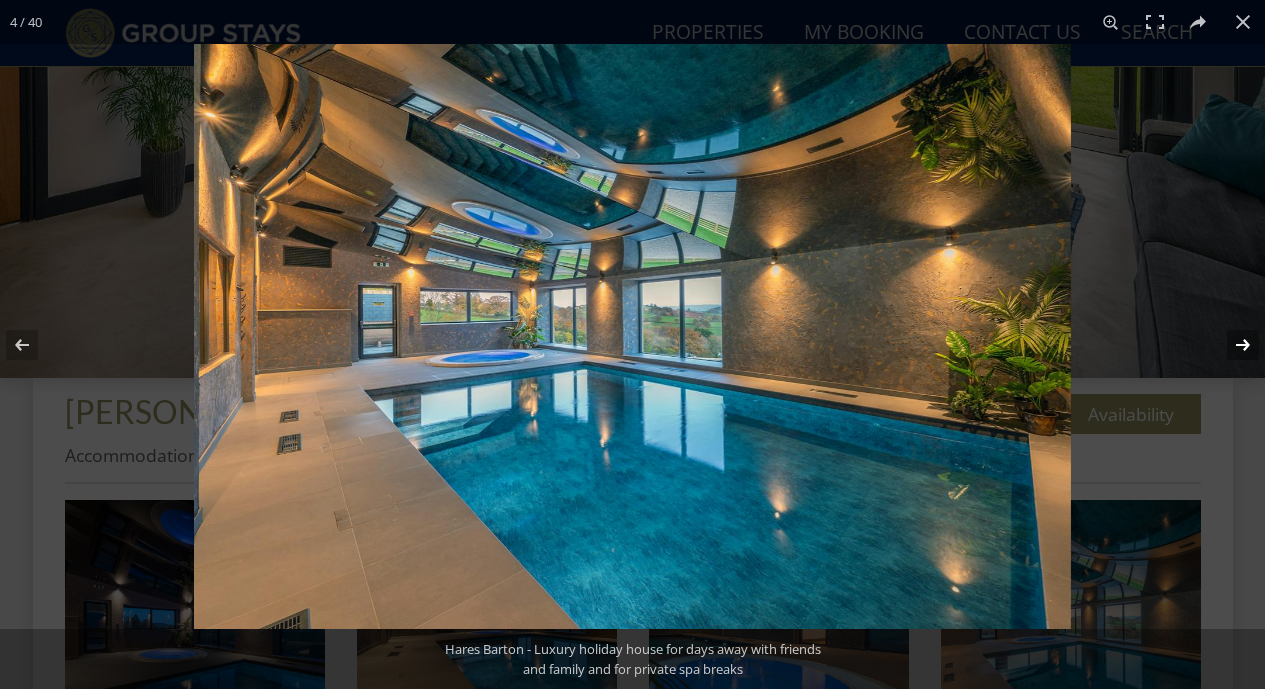 click at bounding box center (1230, 345) 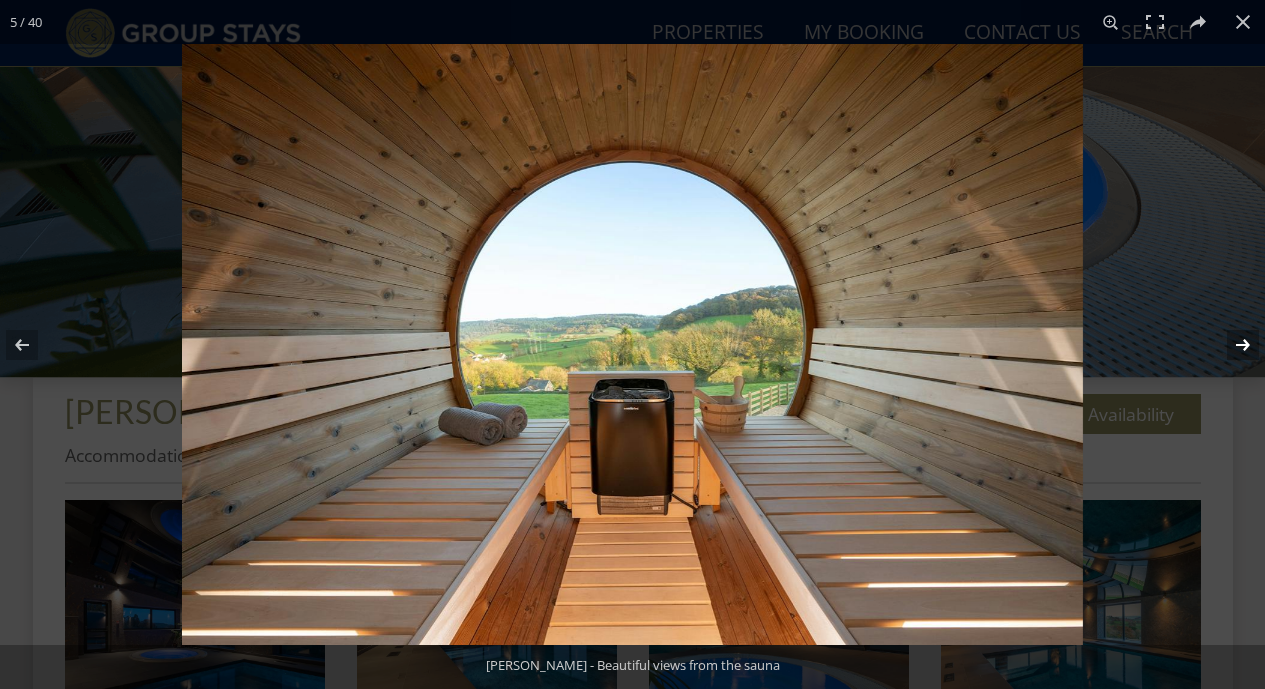 click at bounding box center [1230, 345] 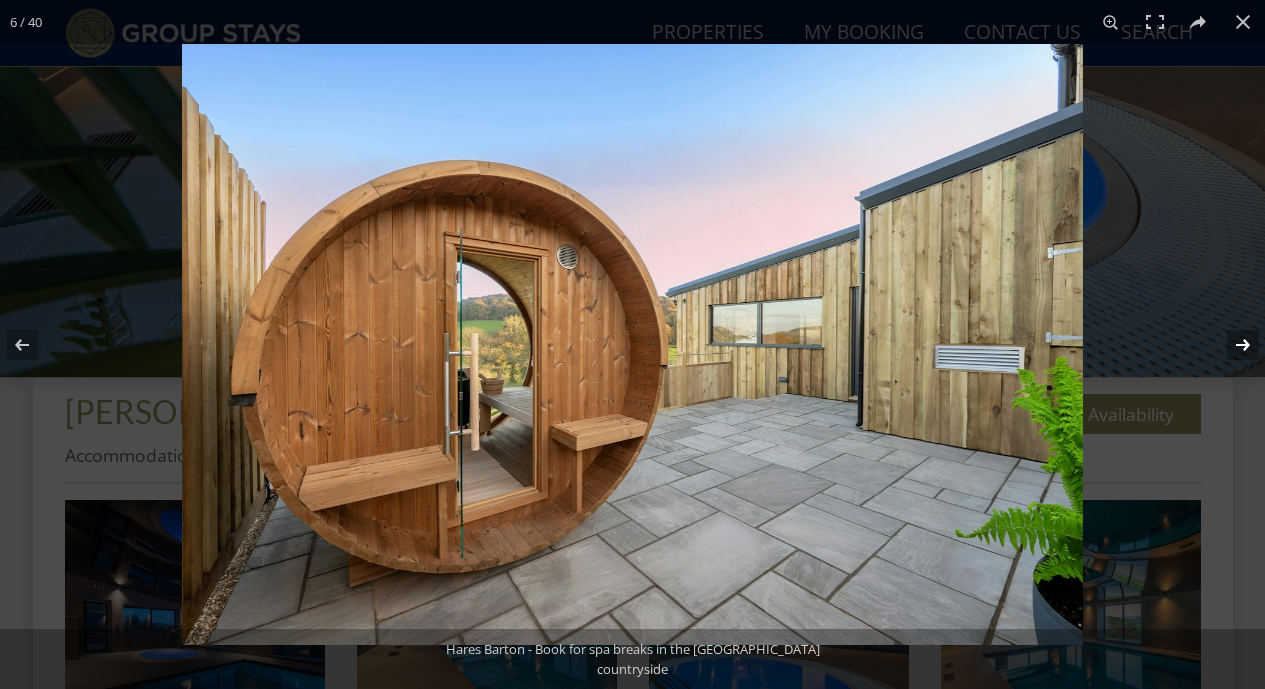 click at bounding box center [1230, 345] 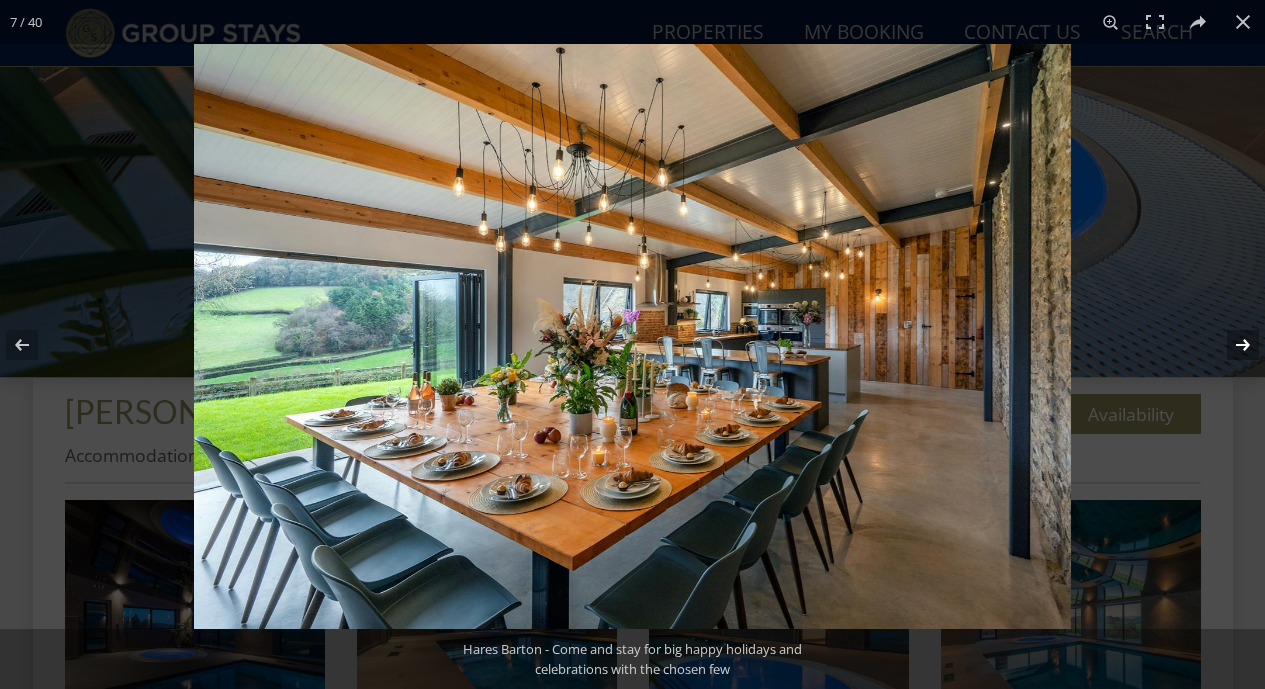 click at bounding box center [1230, 345] 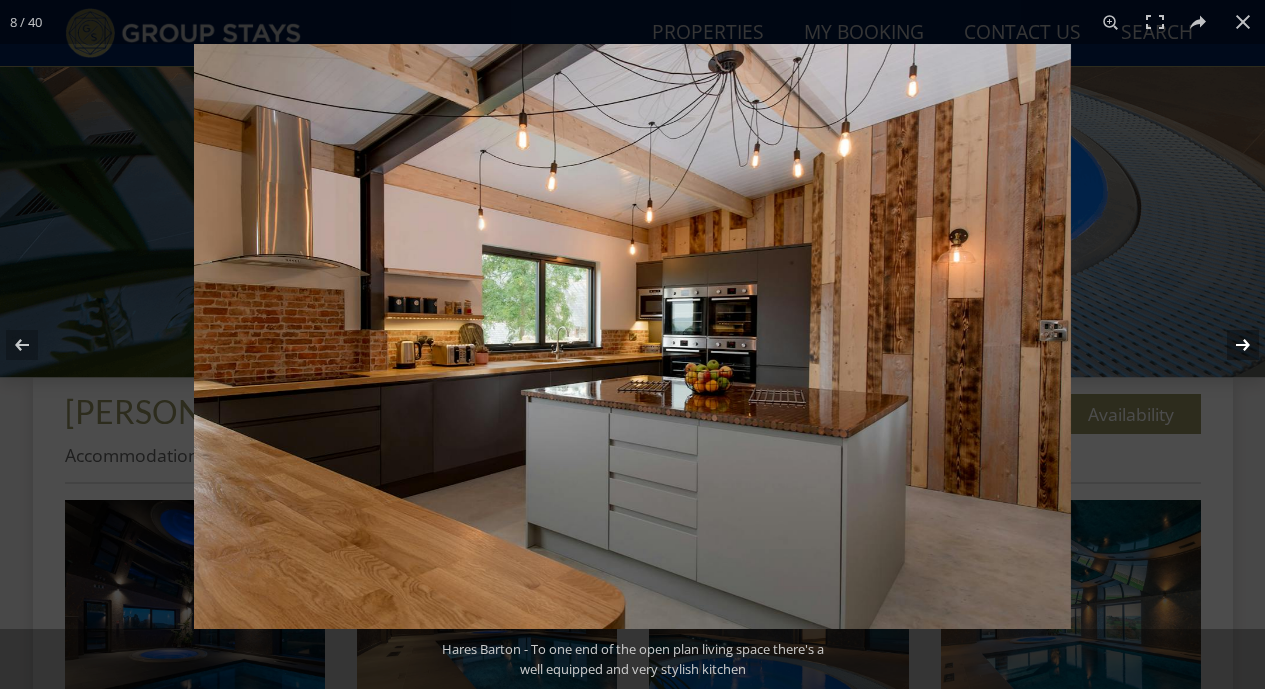 click at bounding box center [1230, 345] 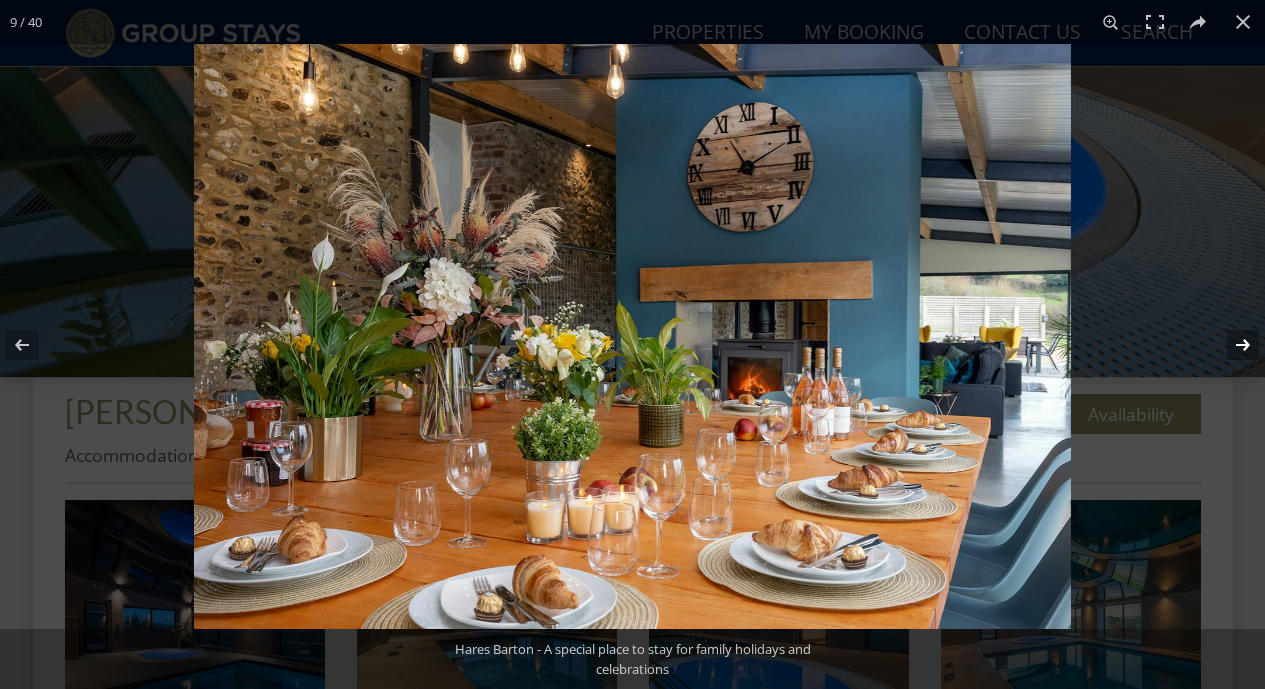 click at bounding box center [1230, 345] 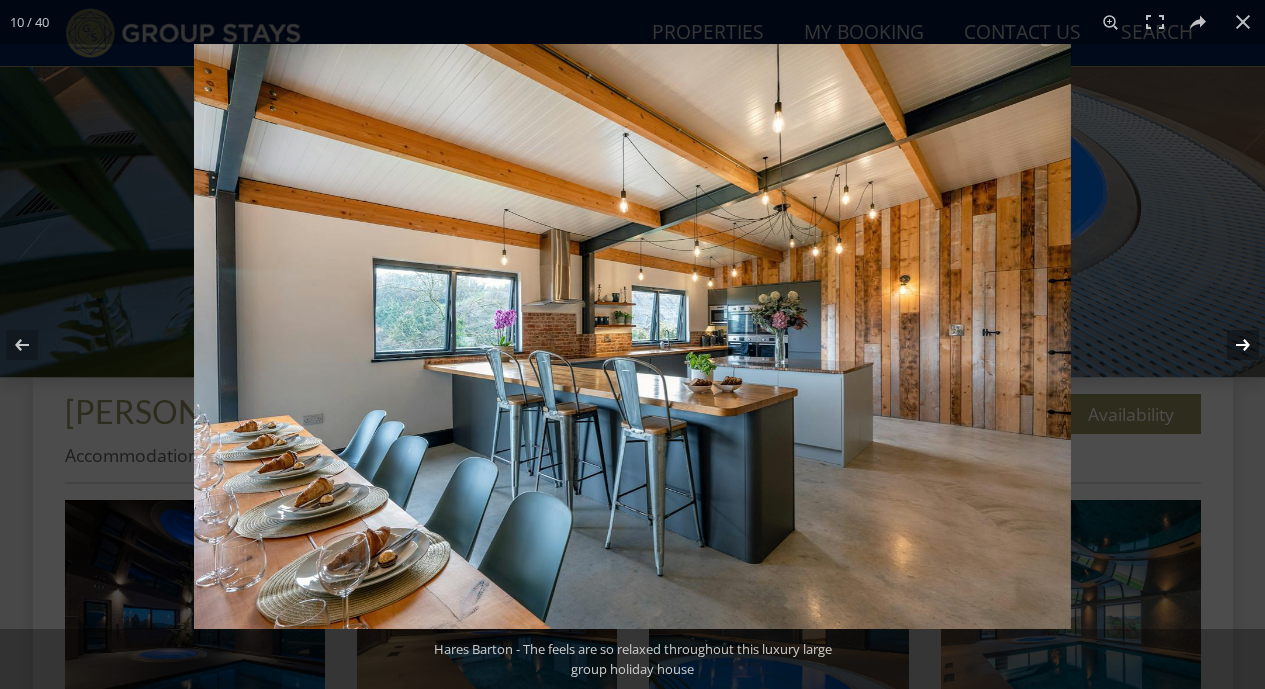 click at bounding box center [1230, 345] 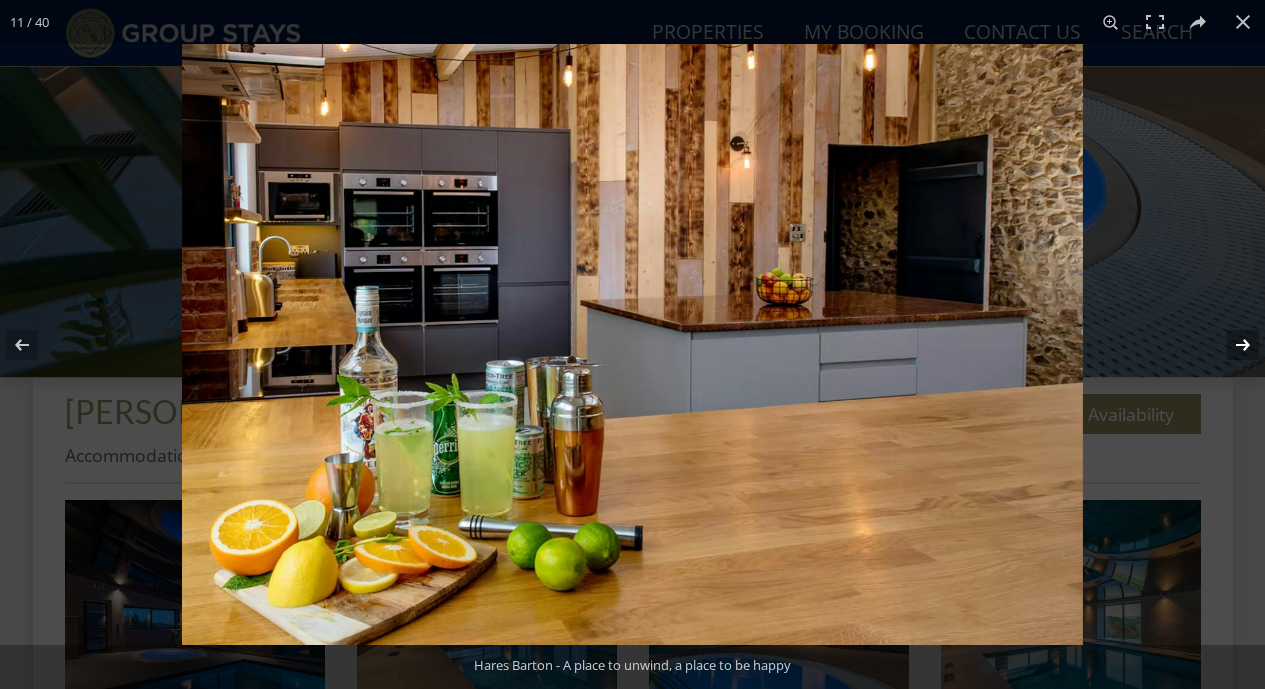 click at bounding box center (1230, 345) 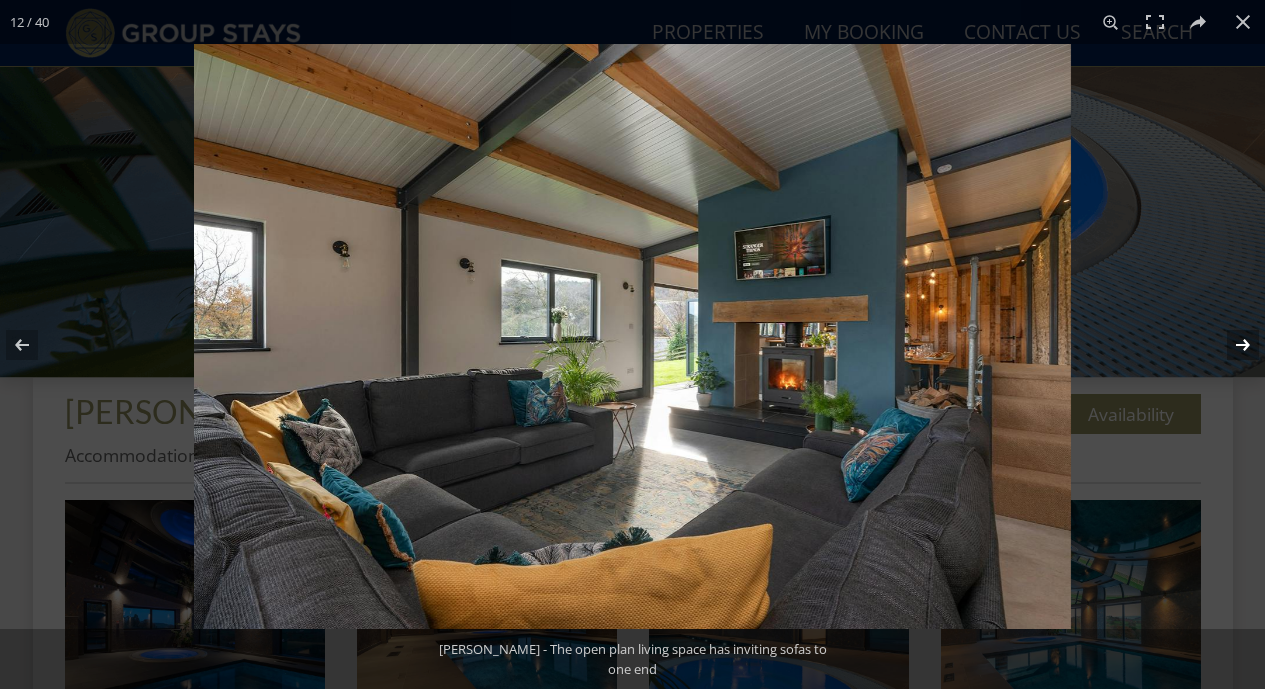 click at bounding box center (1230, 345) 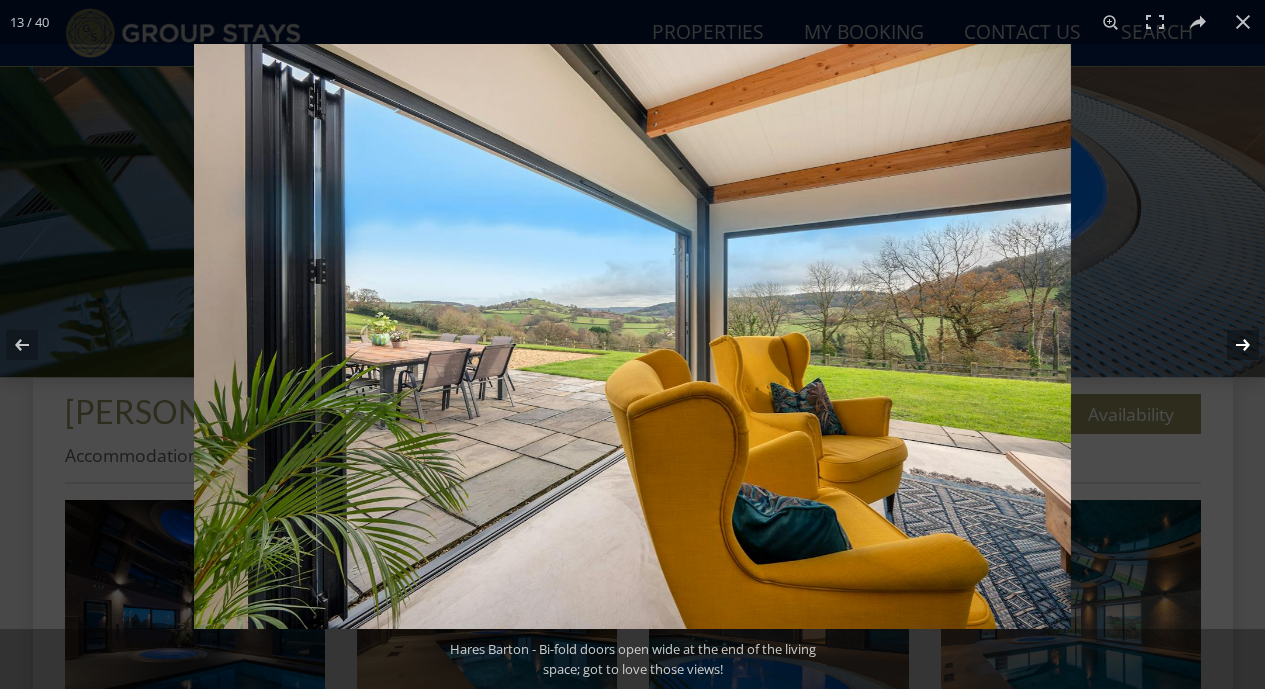 click at bounding box center (1230, 345) 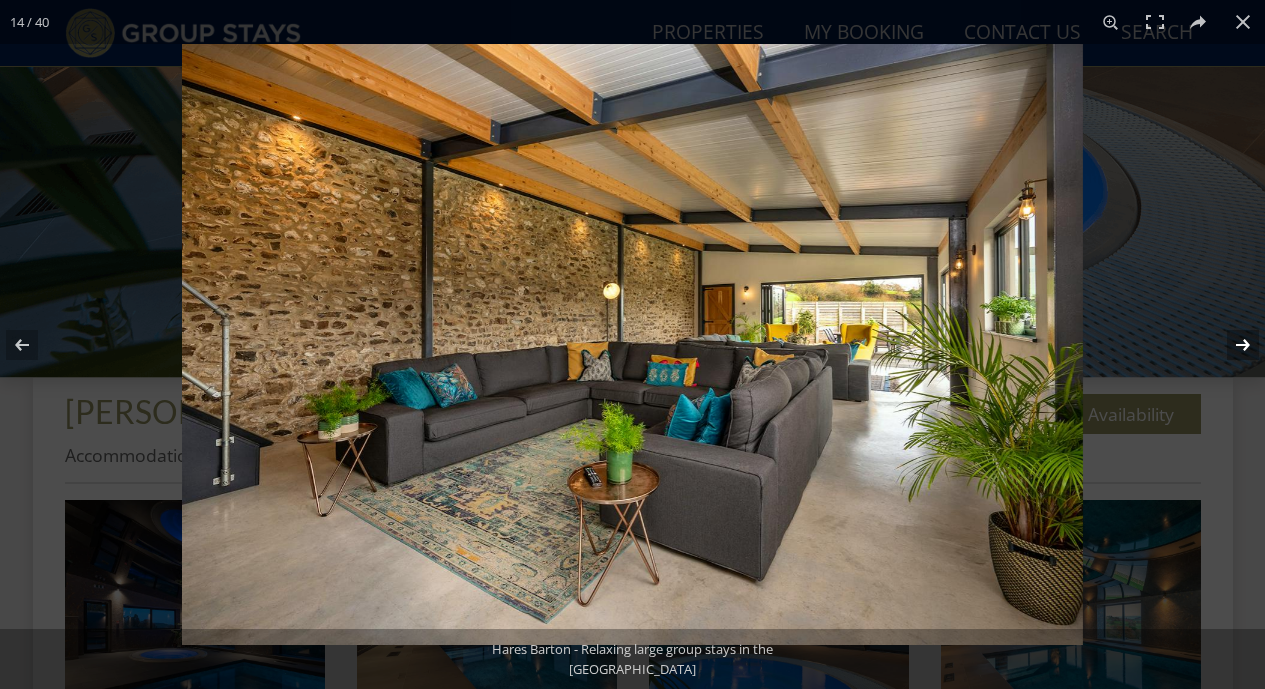 click at bounding box center [1230, 345] 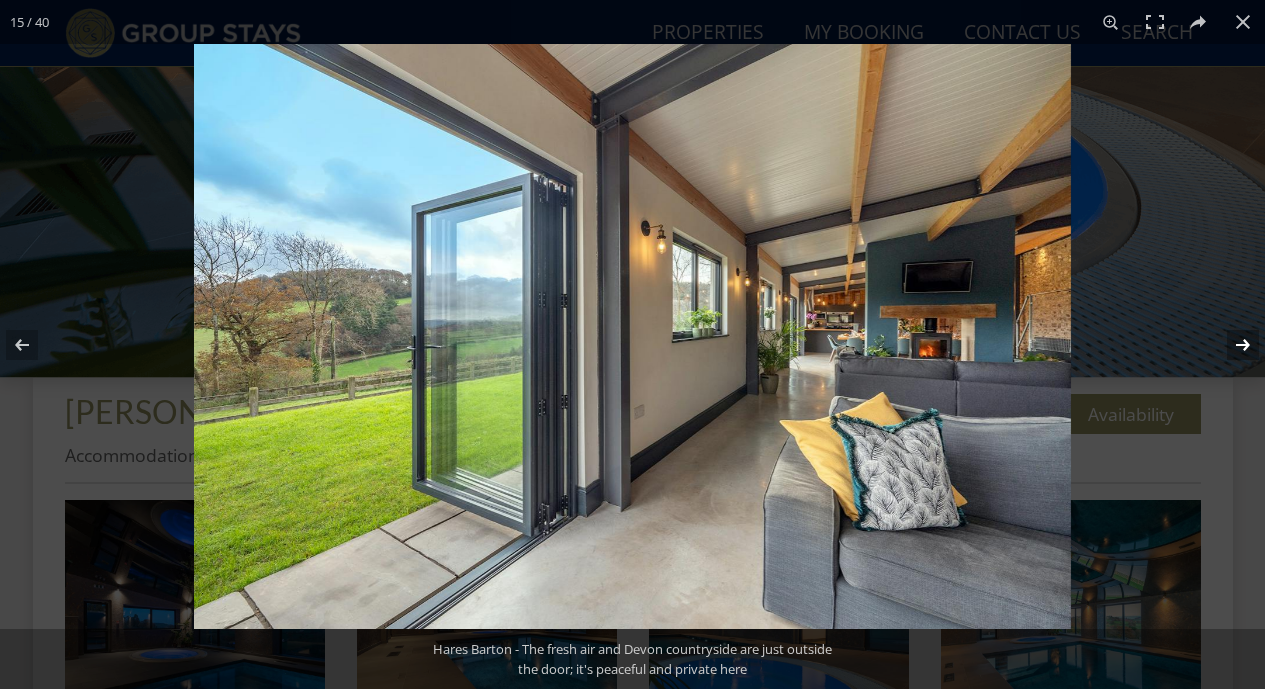 click at bounding box center (1230, 345) 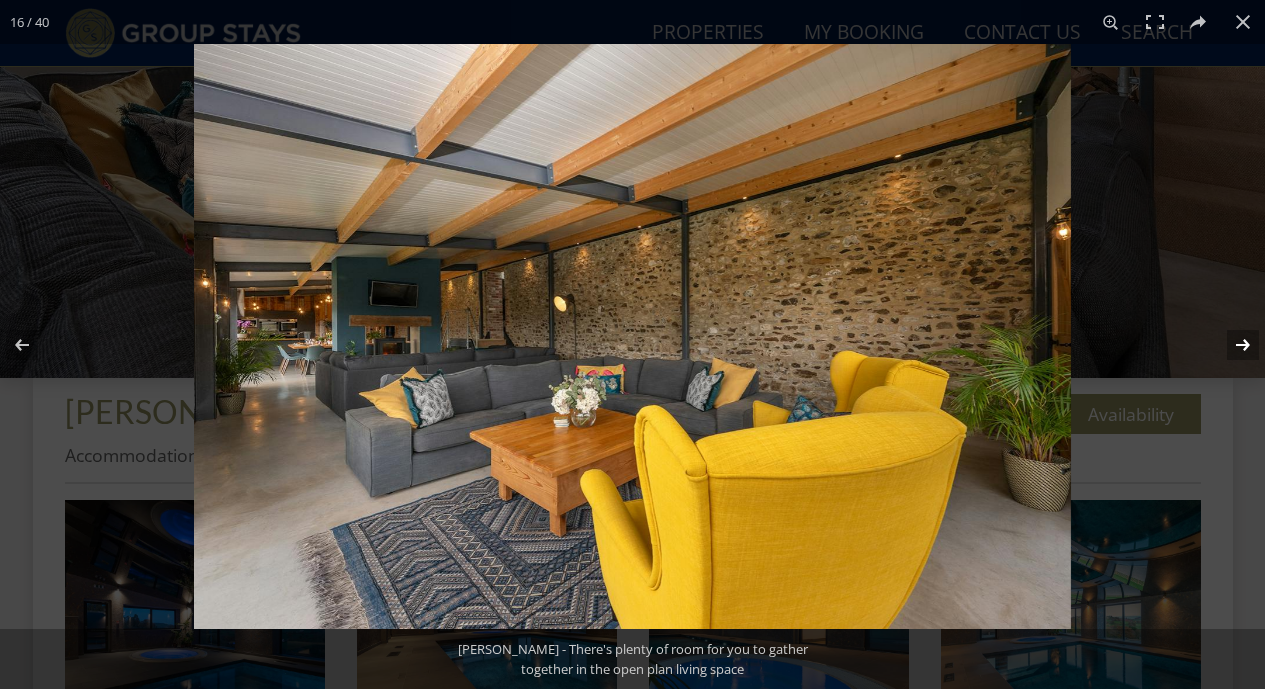 click at bounding box center (1230, 345) 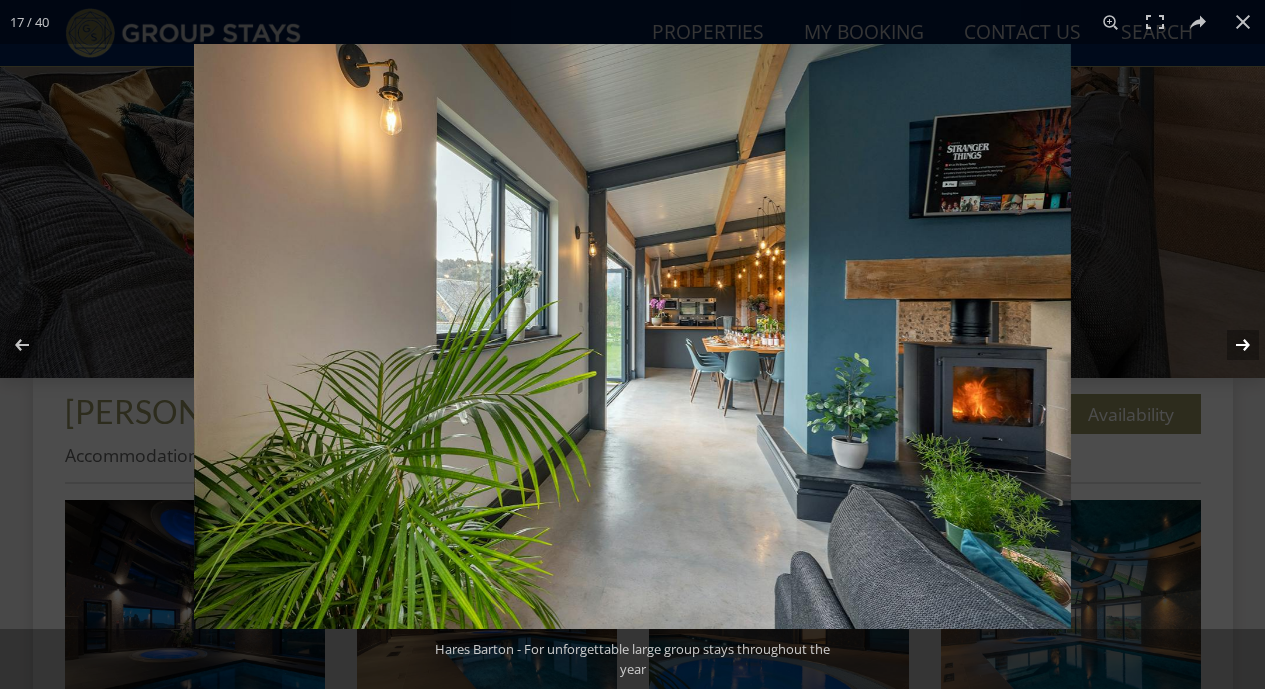 click at bounding box center [1230, 345] 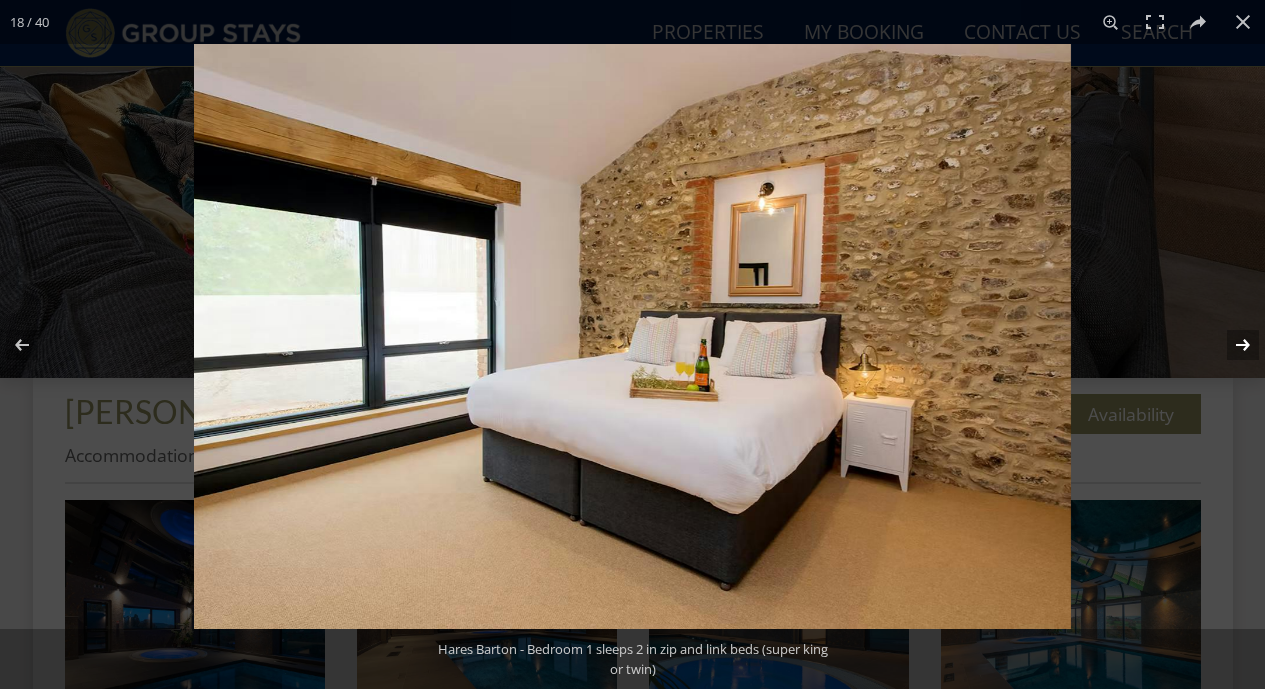 click at bounding box center [1230, 345] 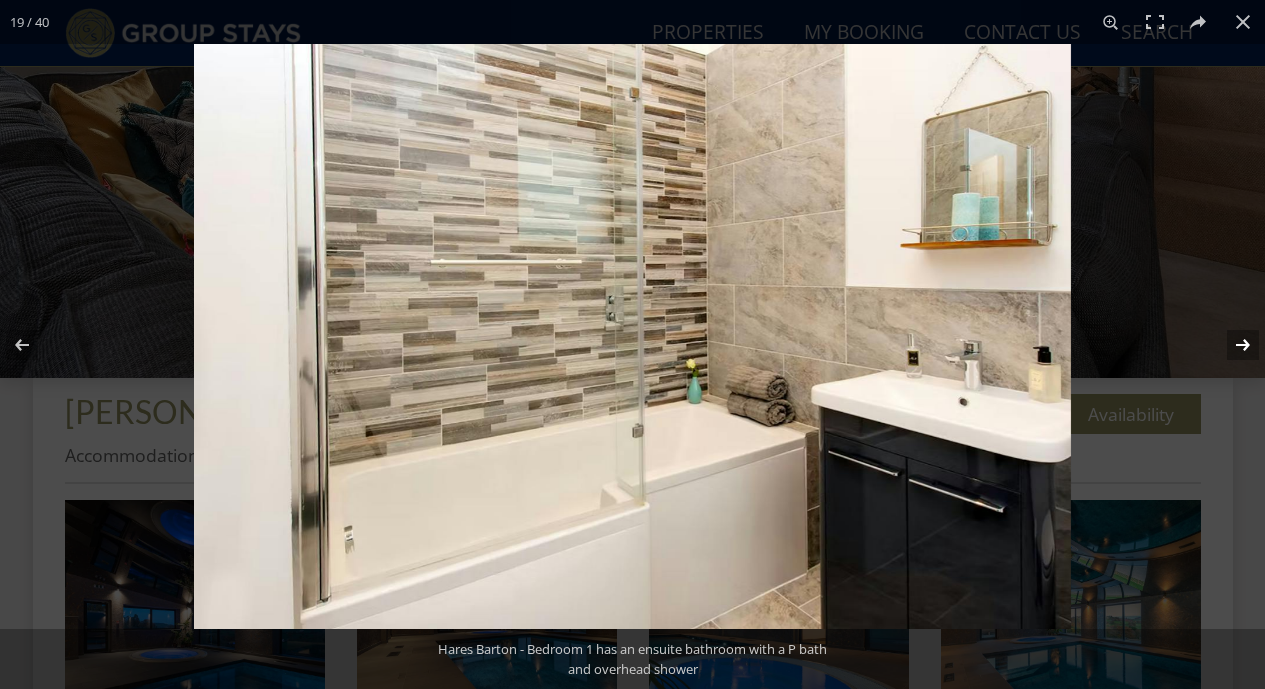 click at bounding box center (1230, 345) 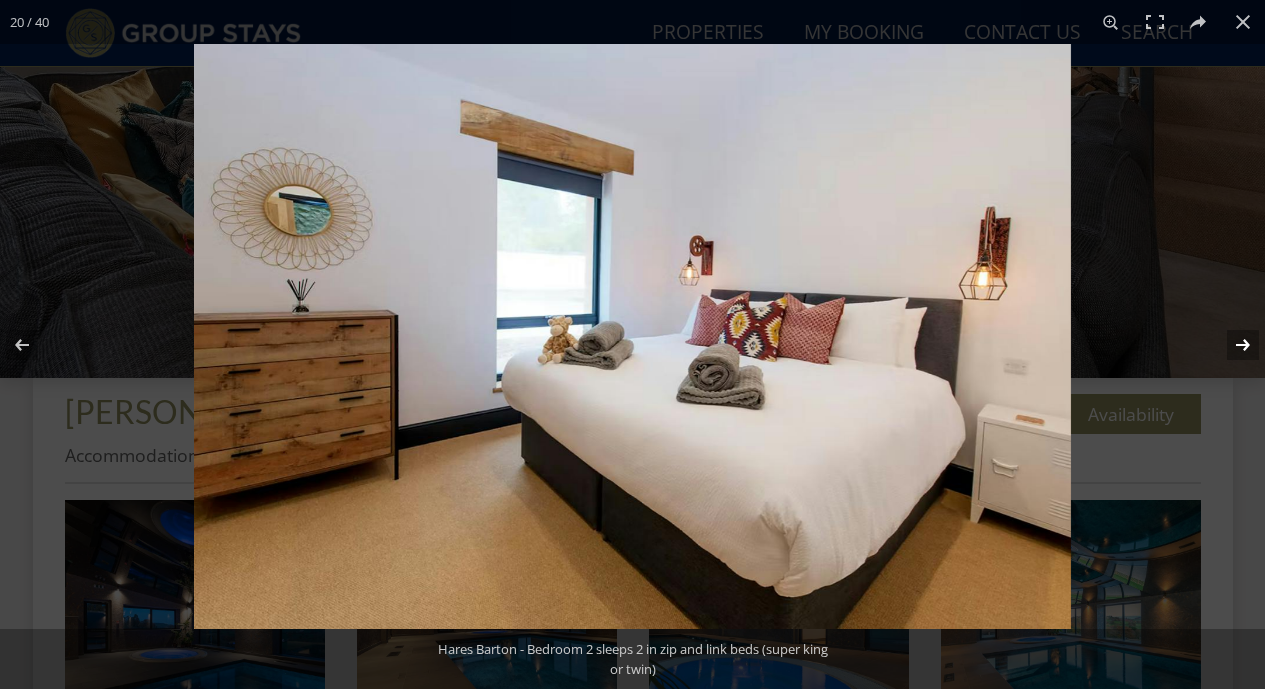 click at bounding box center (1230, 345) 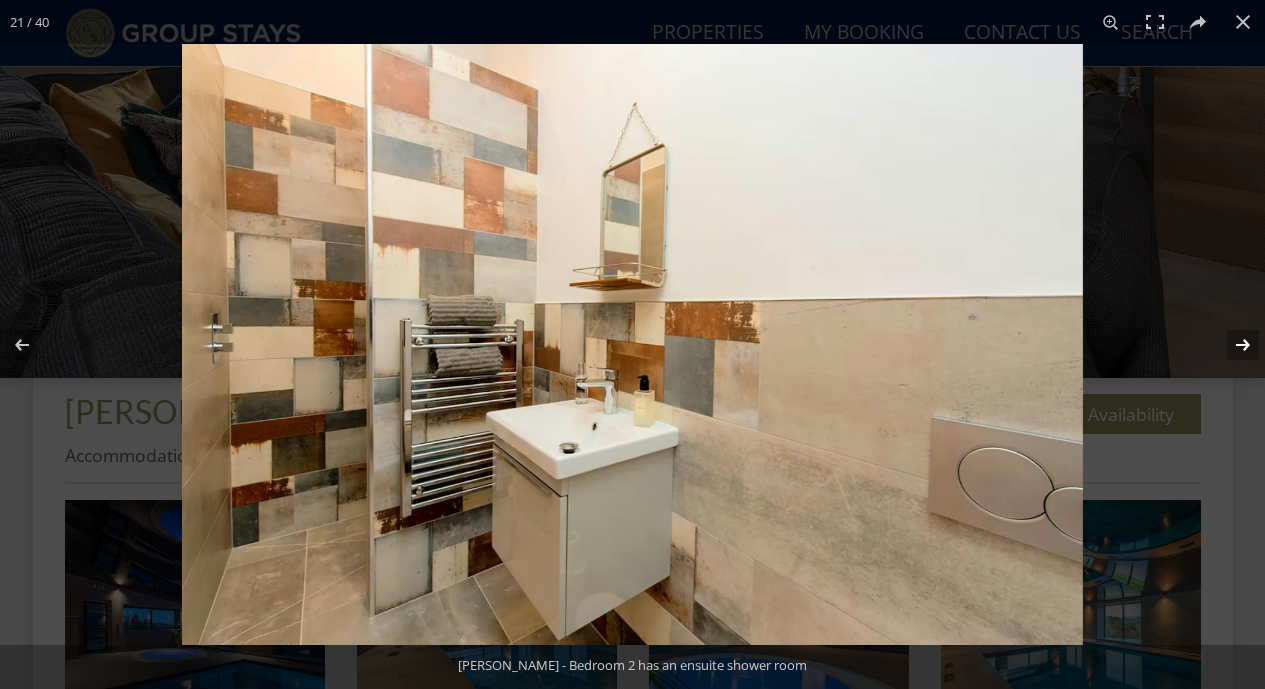 click at bounding box center (1230, 345) 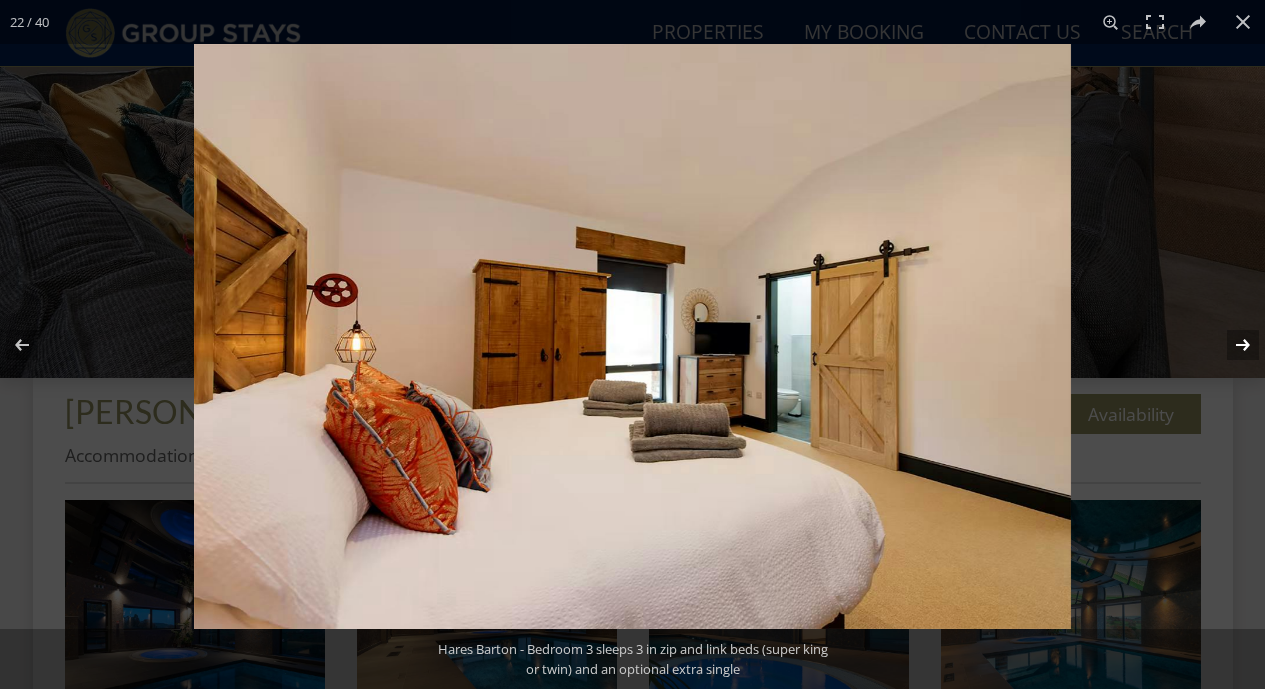click at bounding box center (1230, 345) 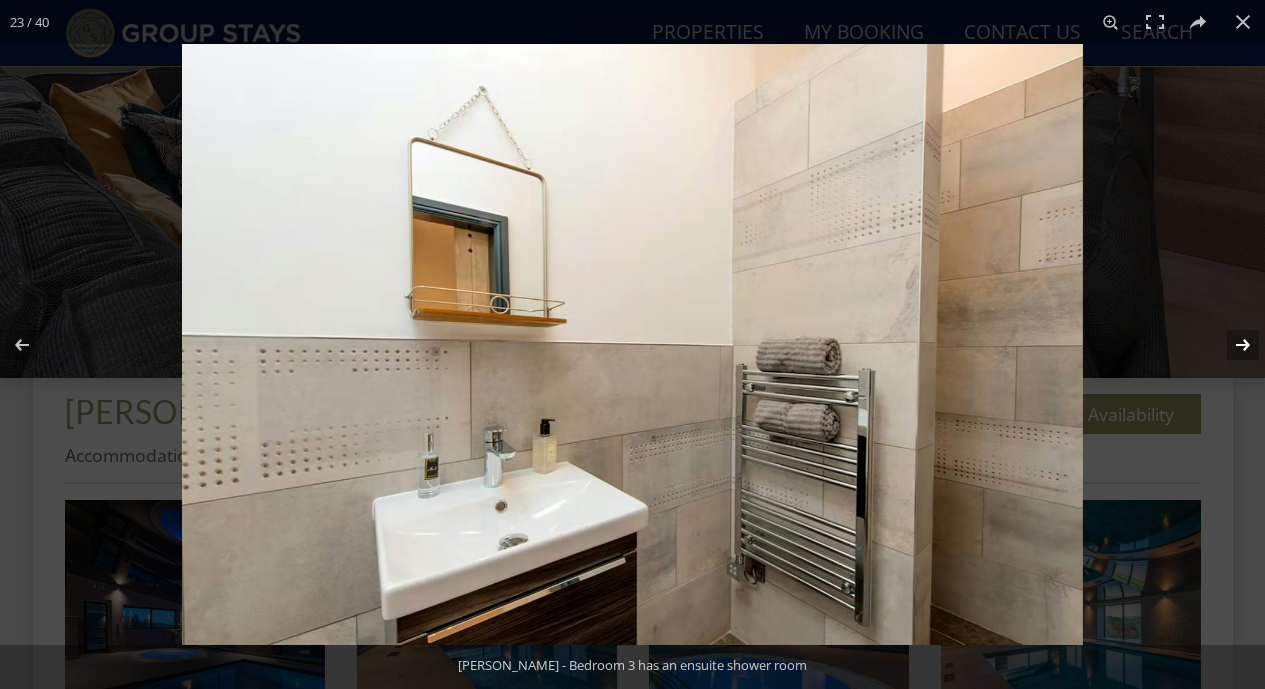 click at bounding box center [1230, 345] 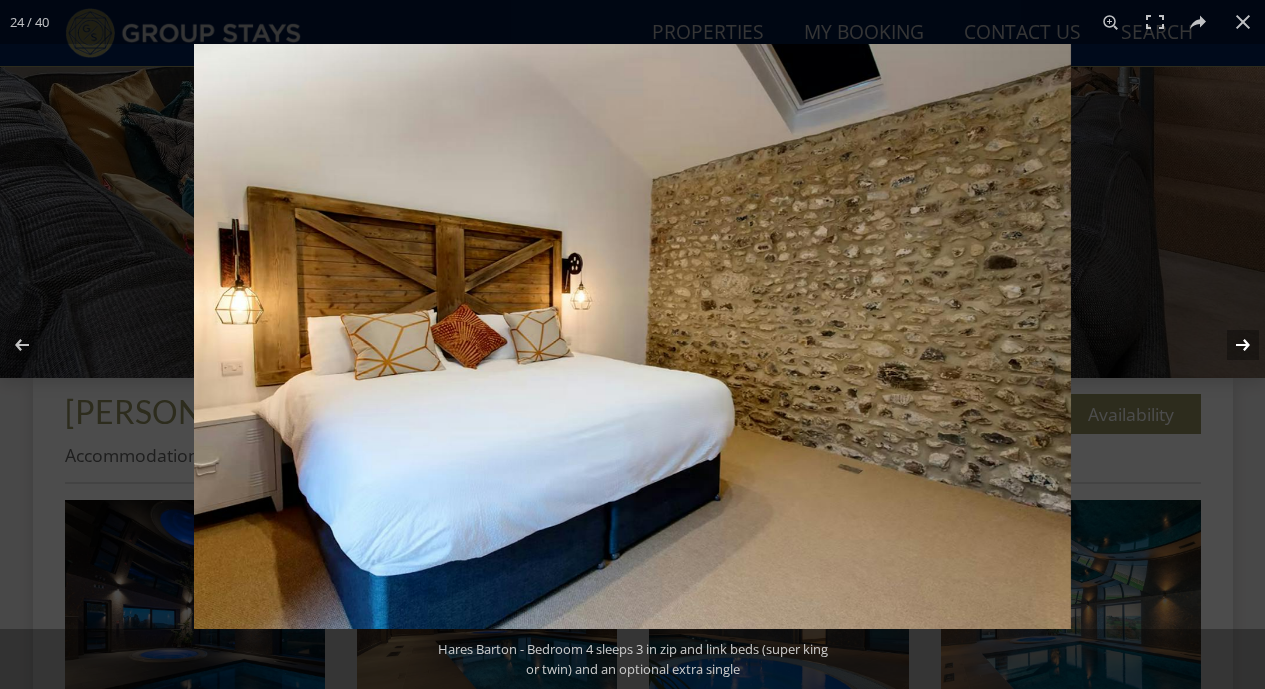 click at bounding box center [1230, 345] 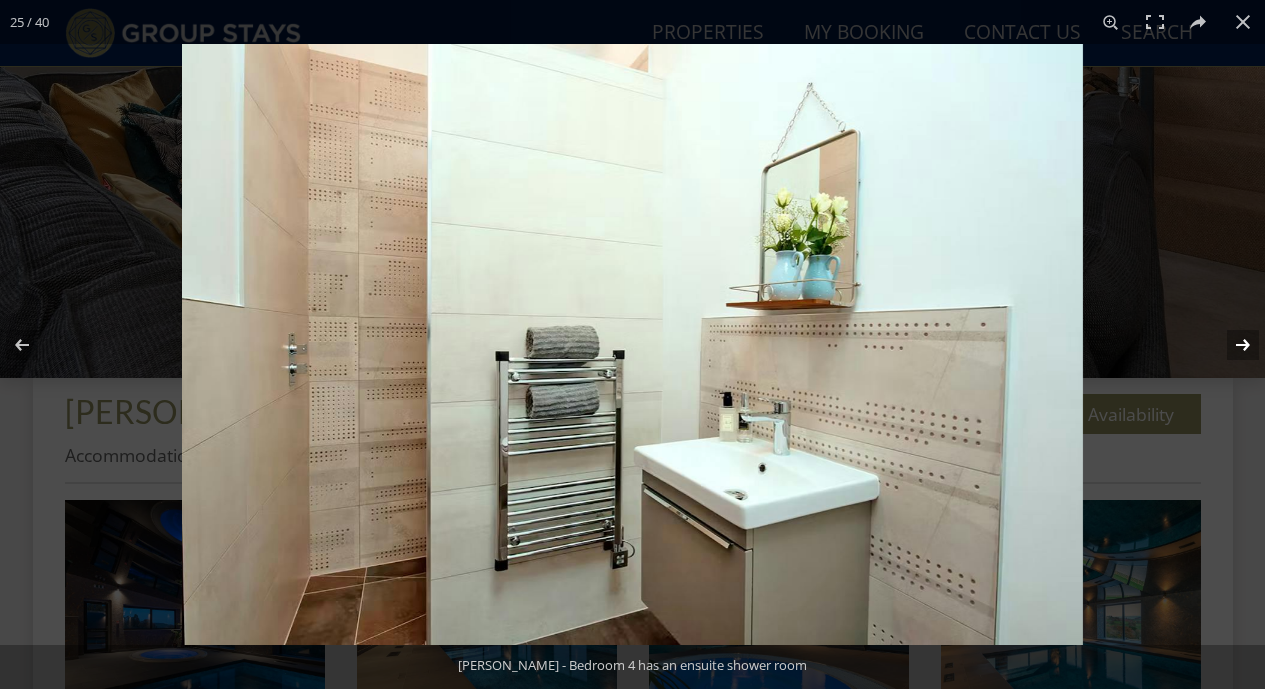click at bounding box center (1230, 345) 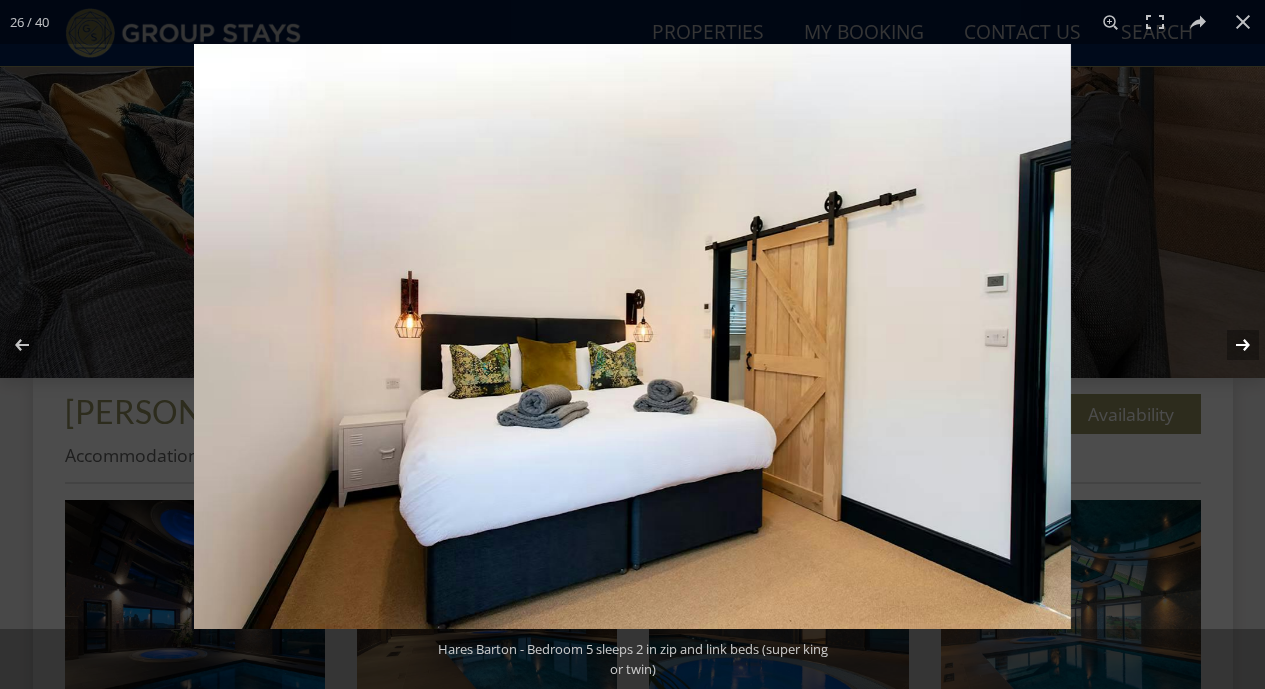 click at bounding box center [1230, 345] 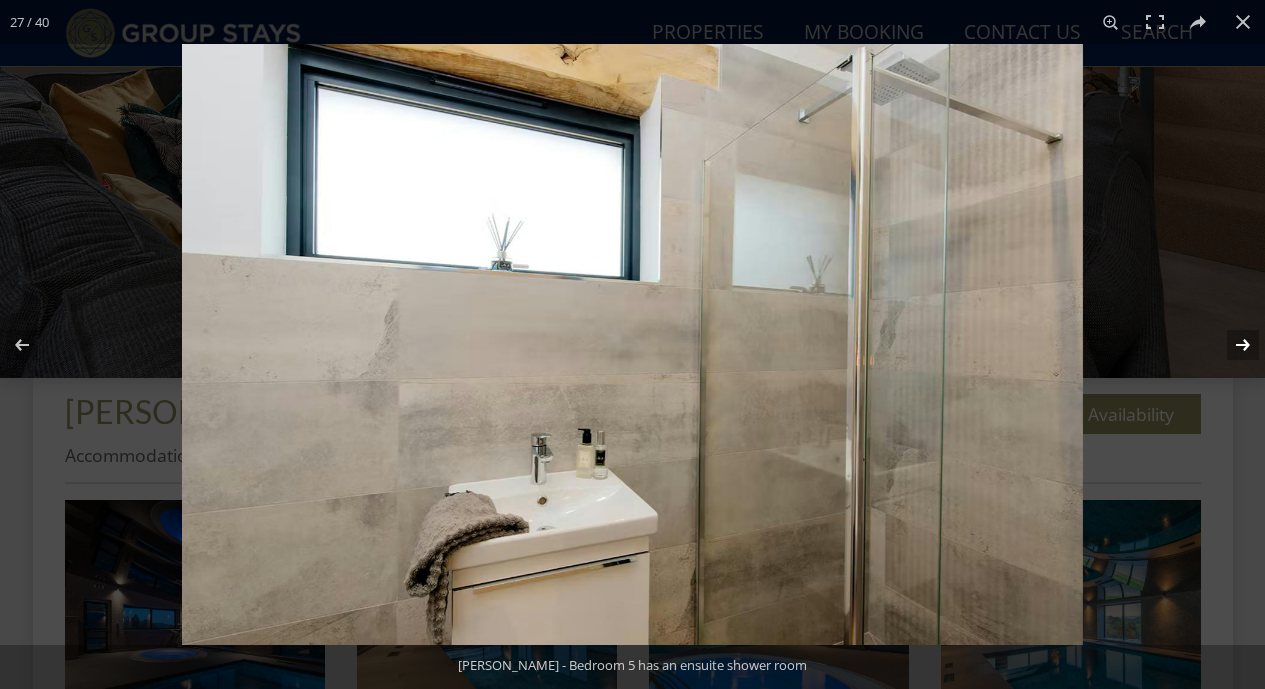 click at bounding box center [1230, 345] 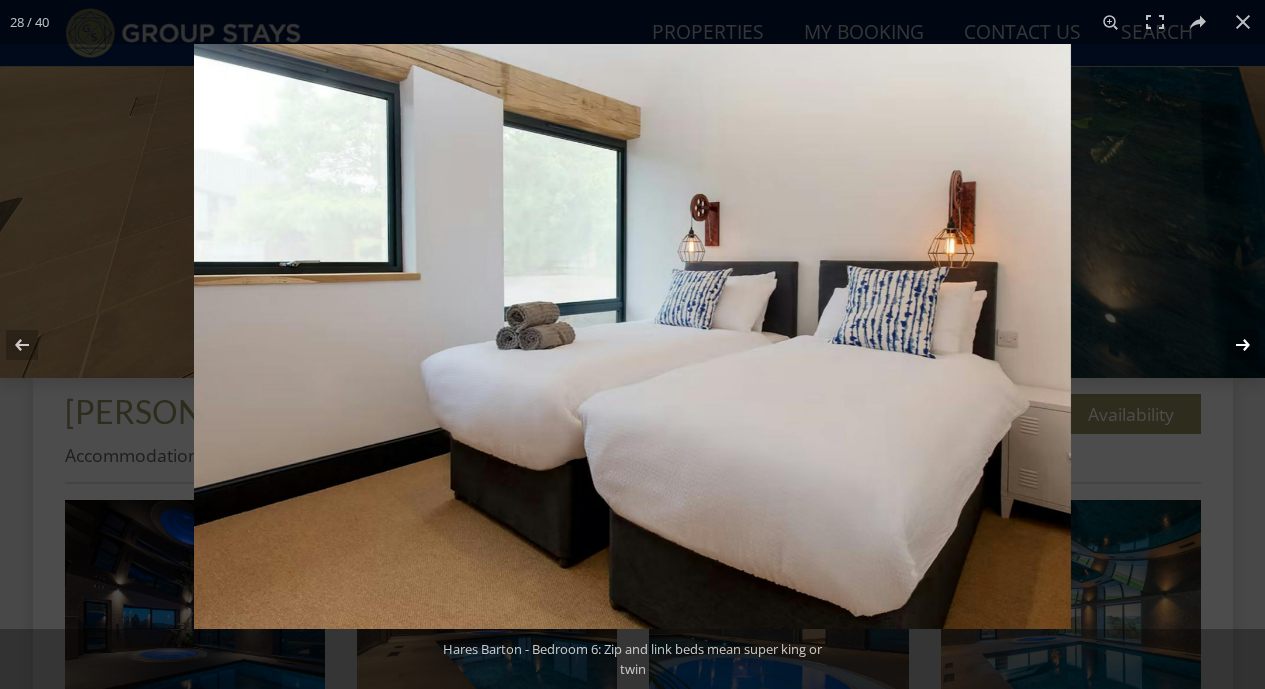 click at bounding box center [1230, 345] 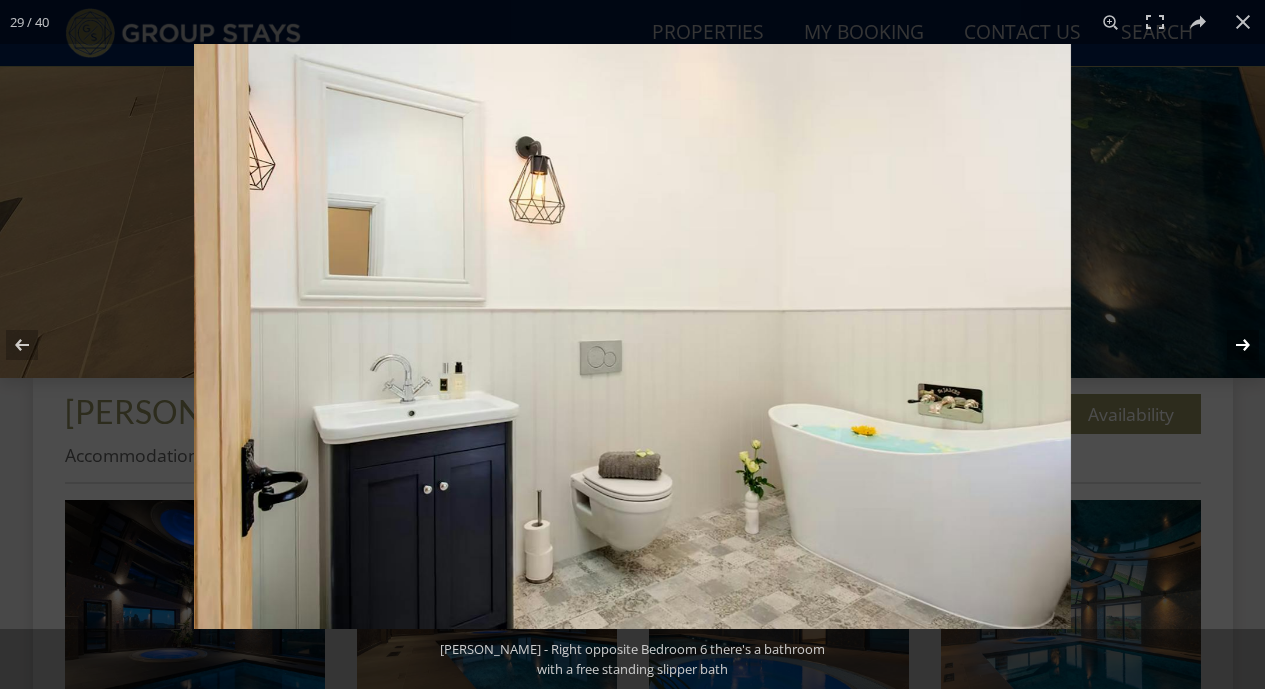 click at bounding box center [1230, 345] 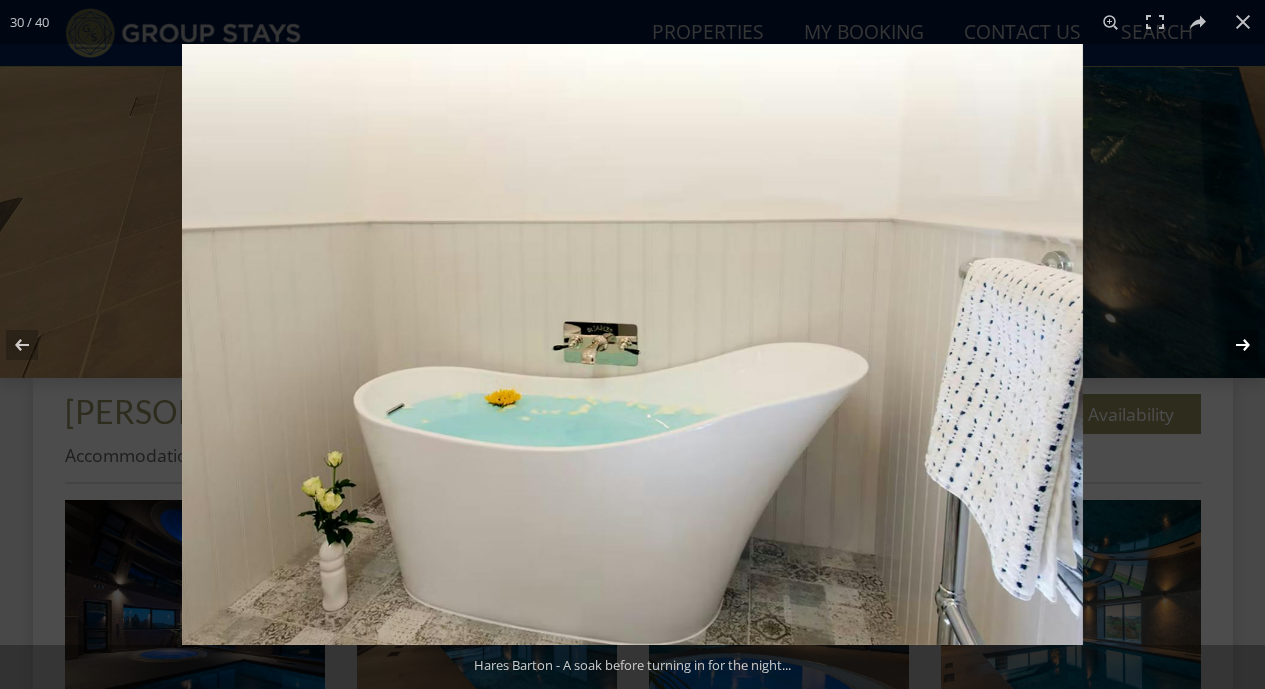 click at bounding box center (1230, 345) 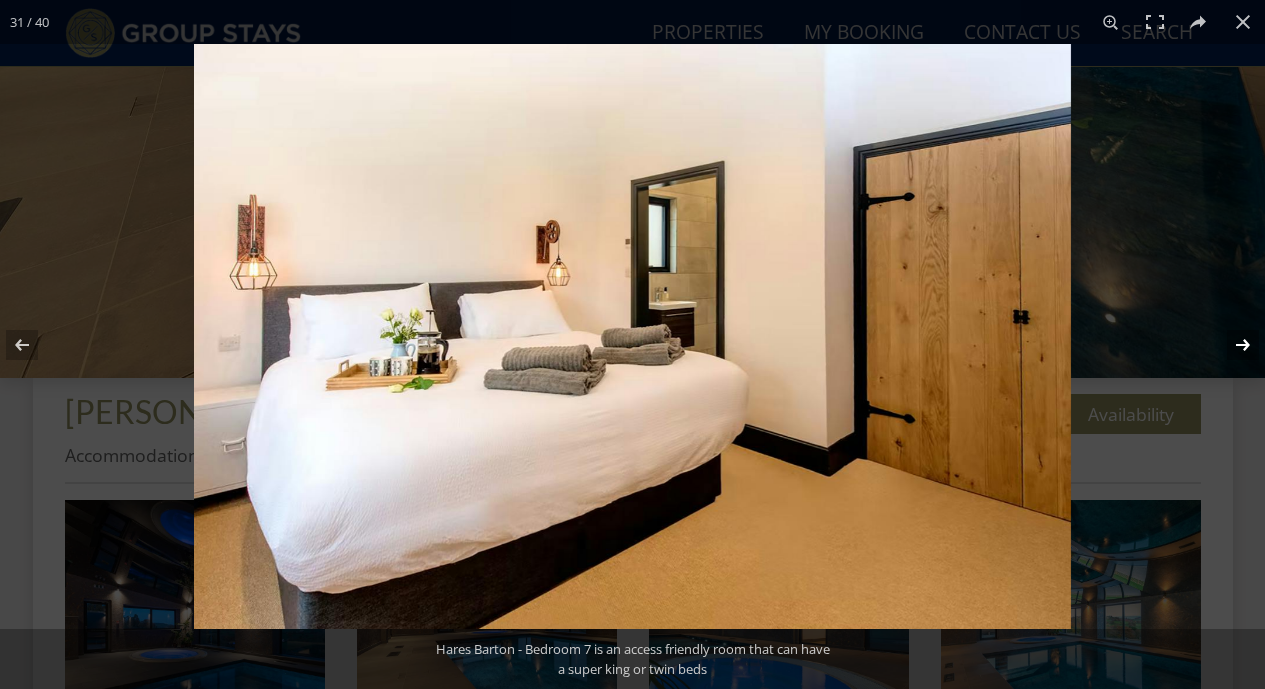 click at bounding box center [1230, 345] 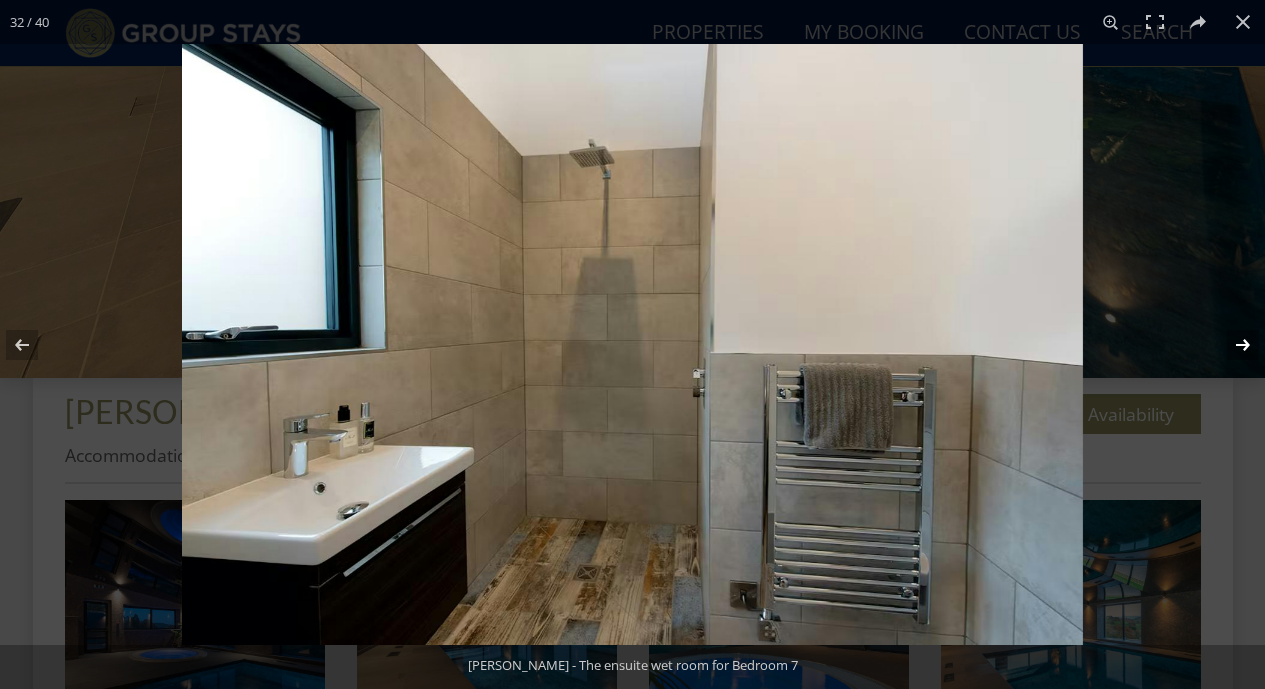 click at bounding box center (1230, 345) 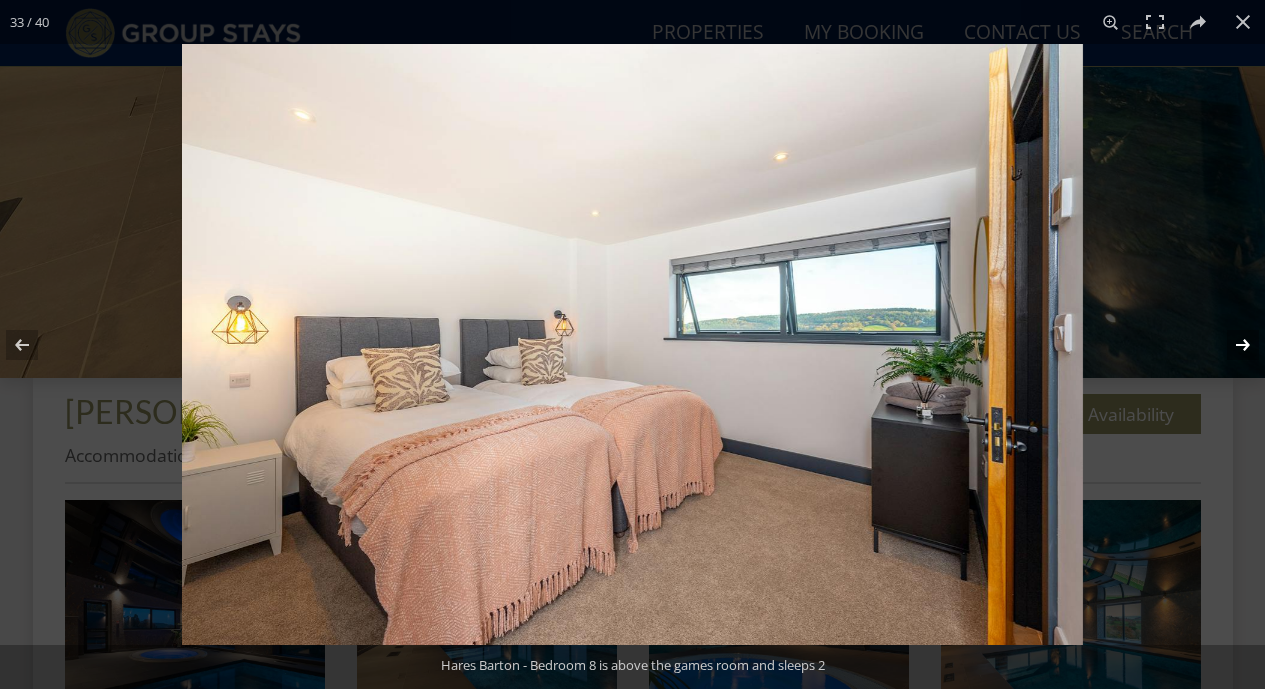 click at bounding box center (1230, 345) 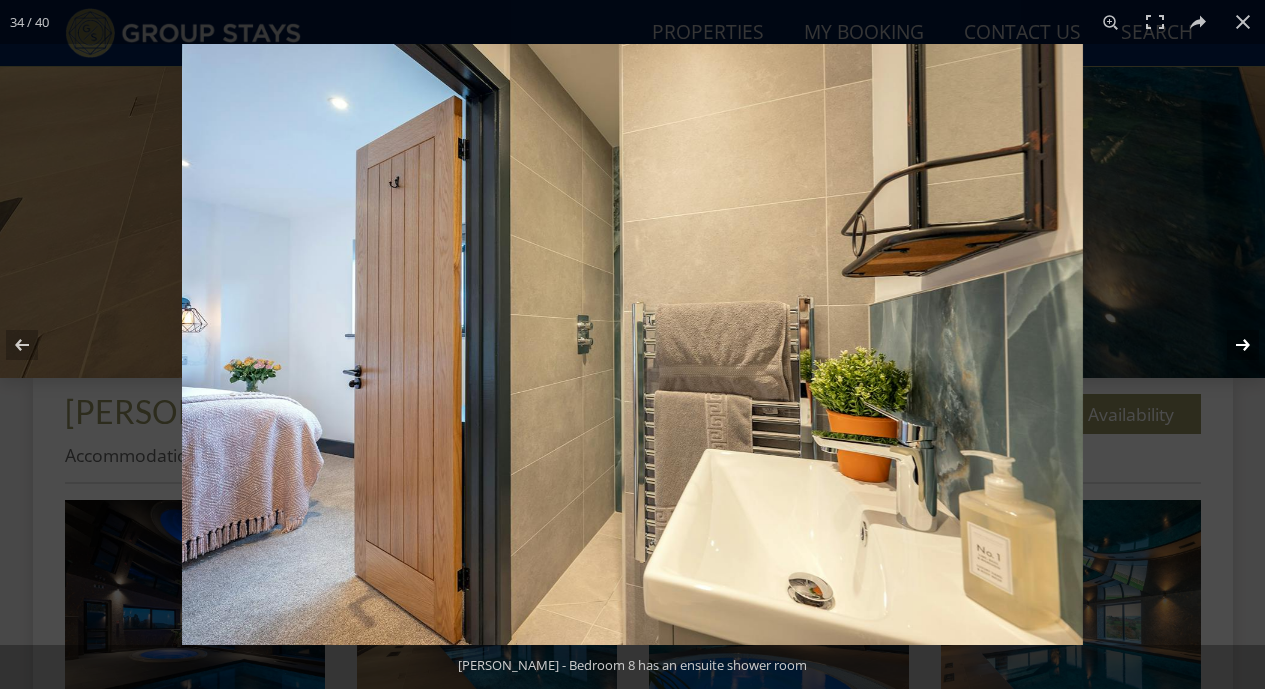 click at bounding box center (1230, 345) 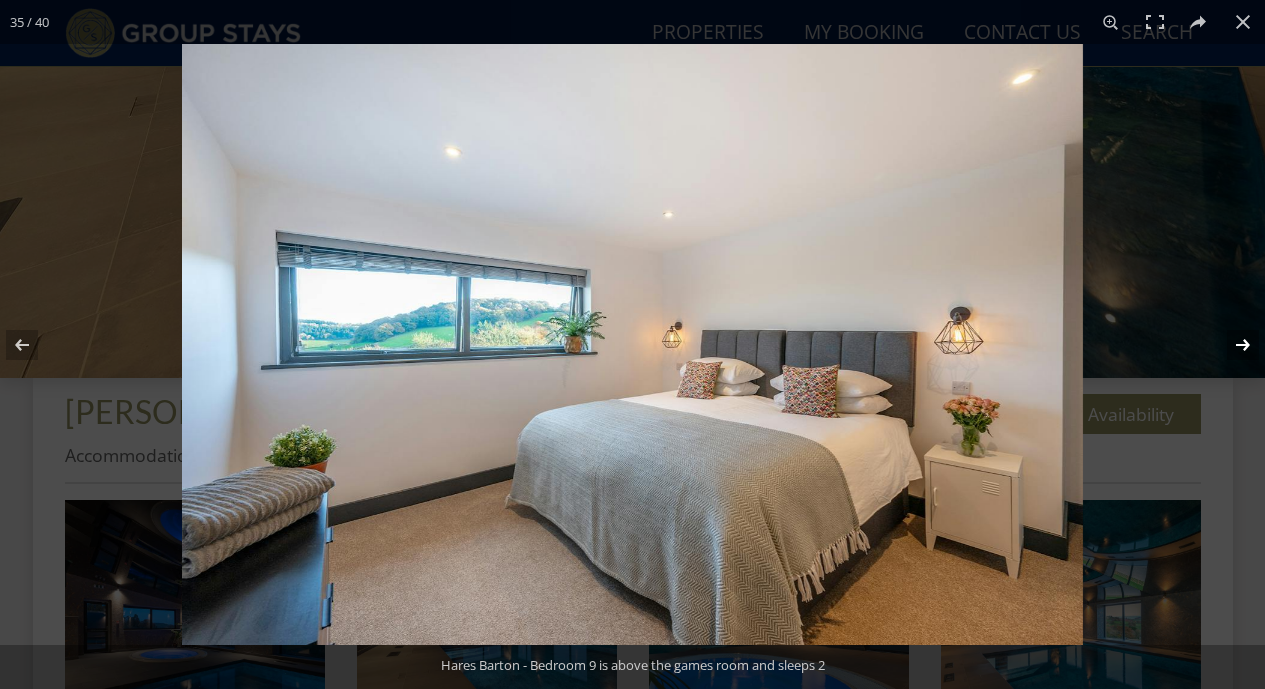 click at bounding box center [1230, 345] 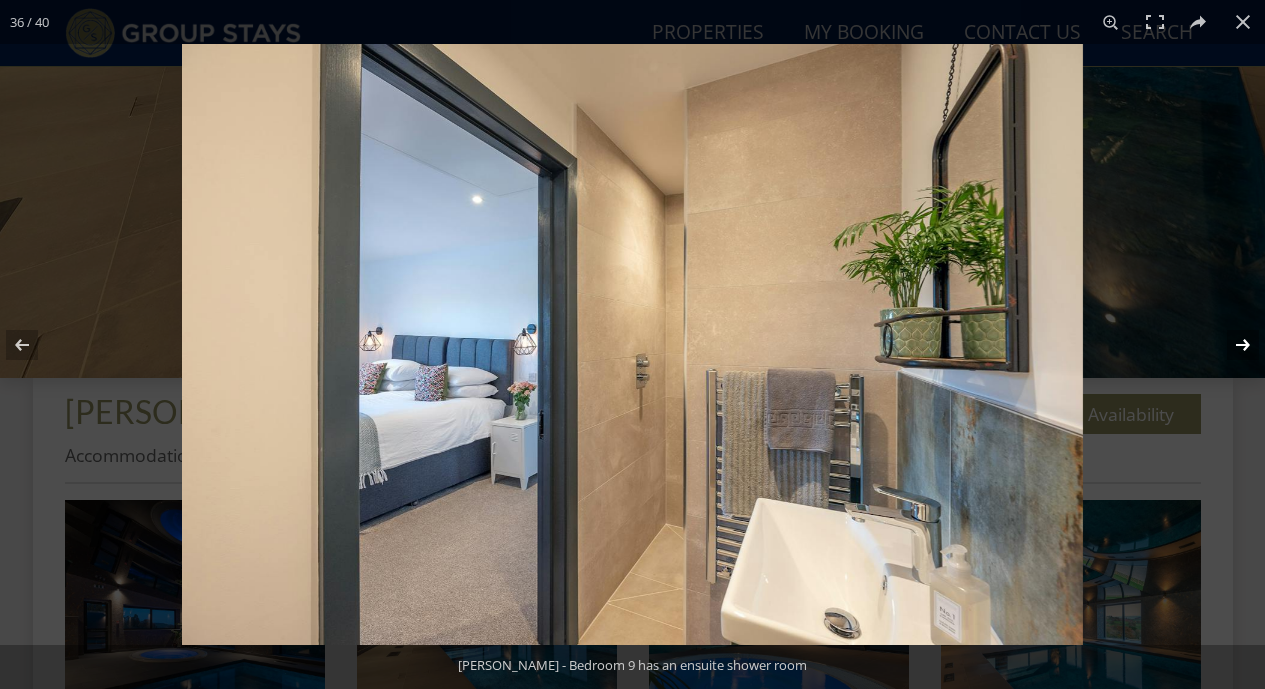 click at bounding box center (1230, 345) 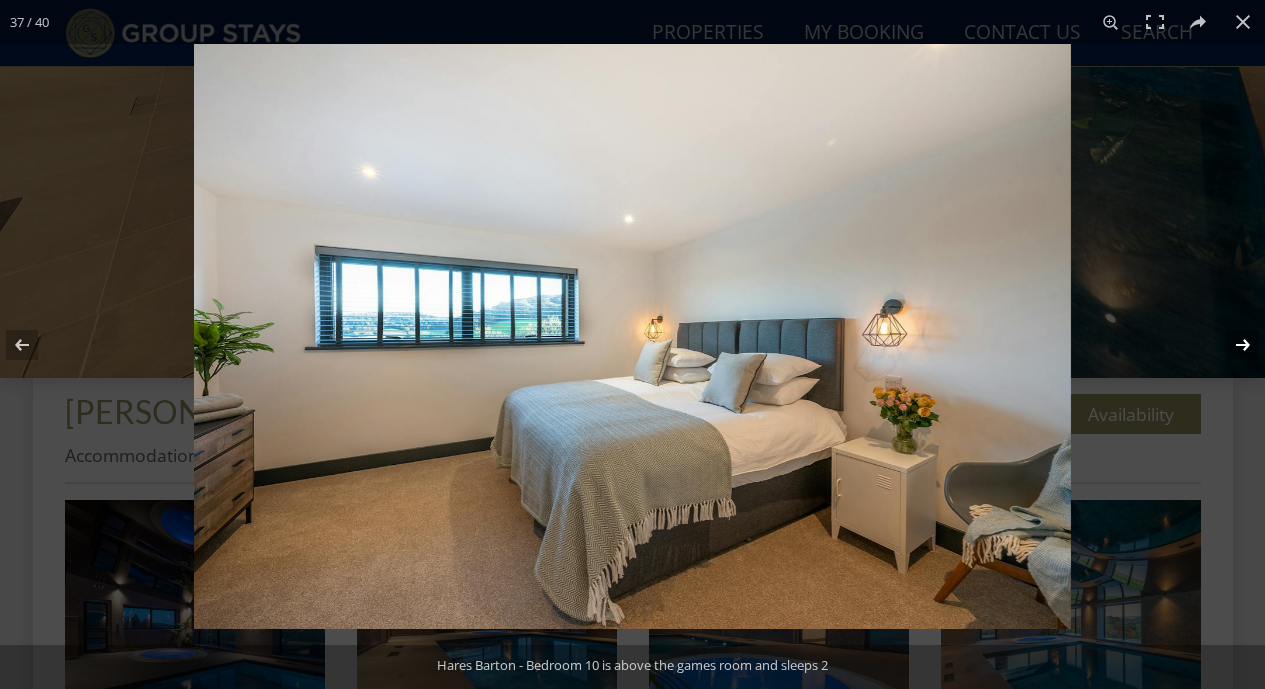 click at bounding box center [1230, 345] 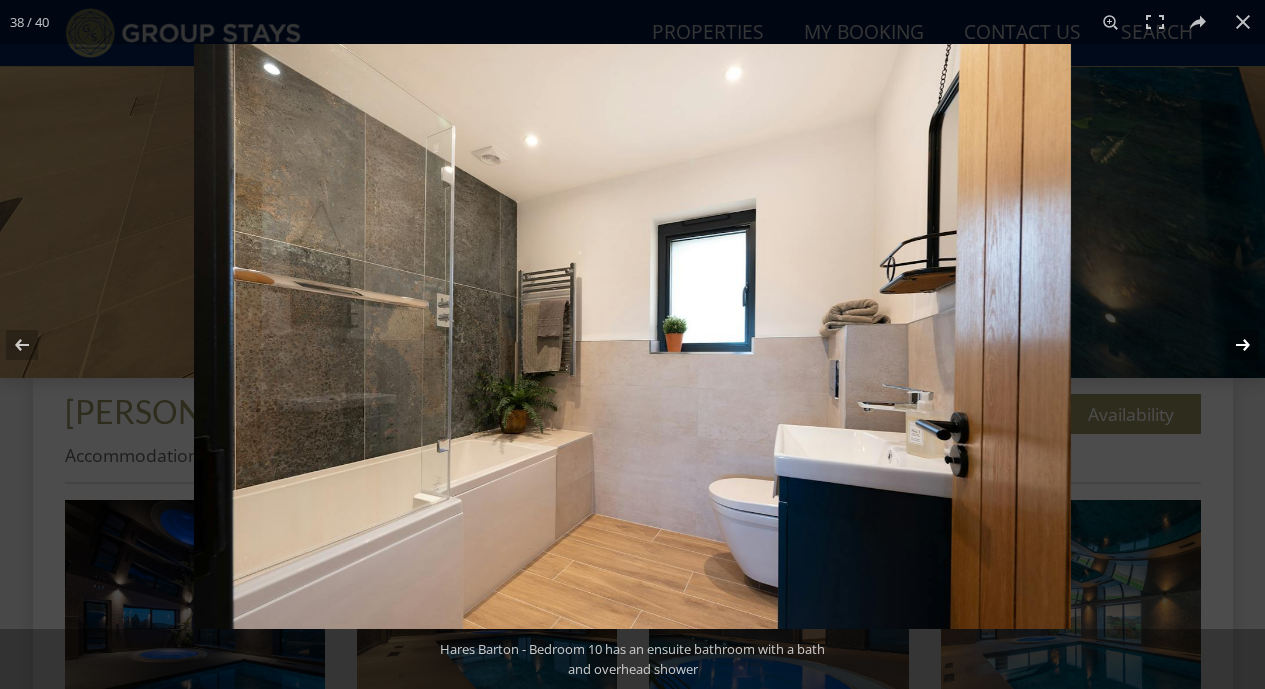 click at bounding box center [1230, 345] 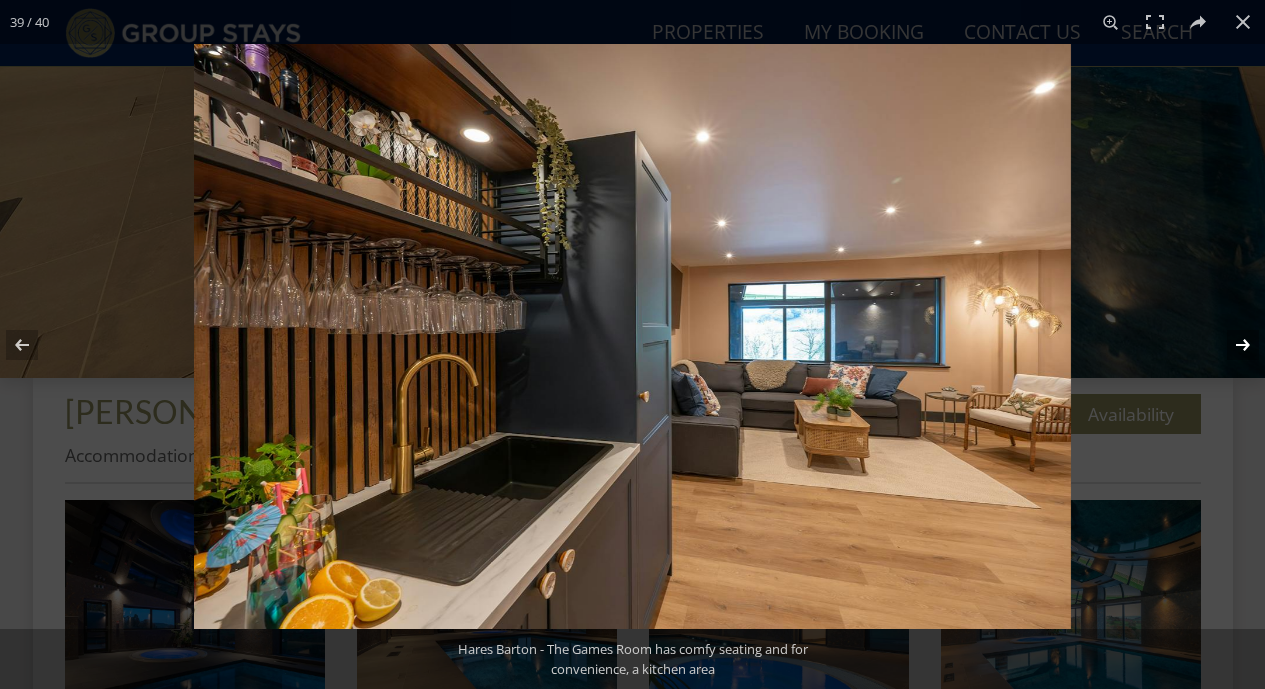 click at bounding box center [1230, 345] 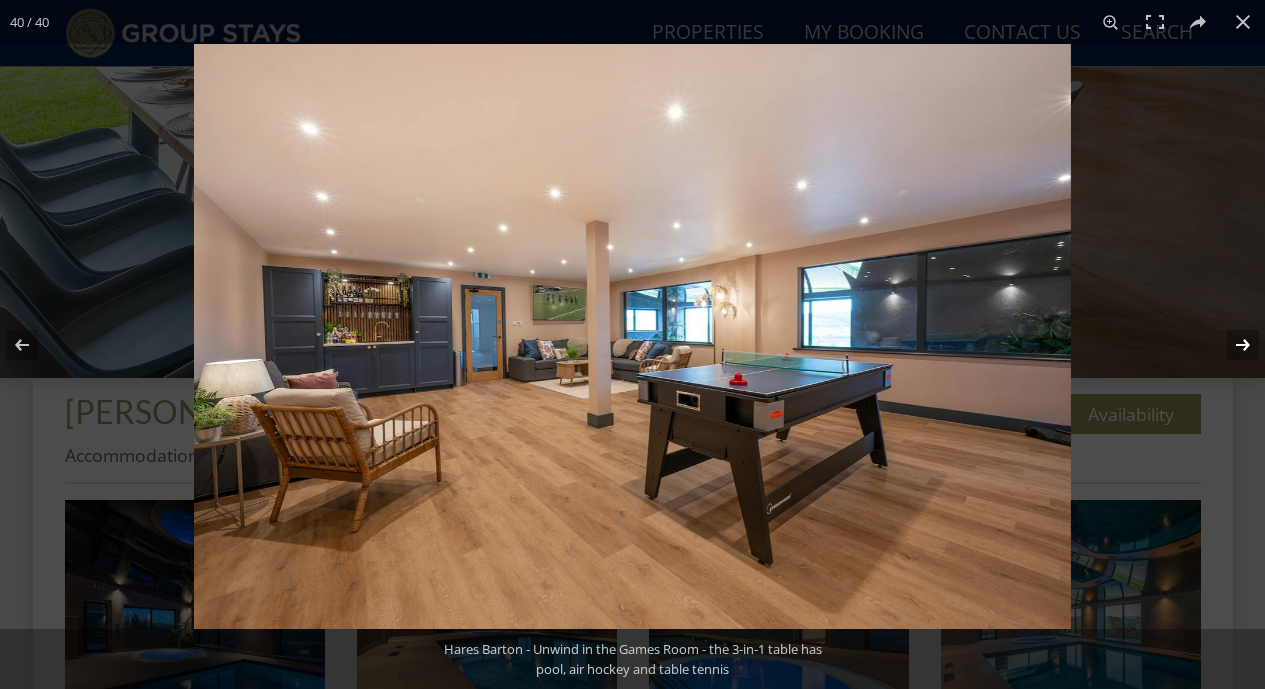 click at bounding box center [1230, 345] 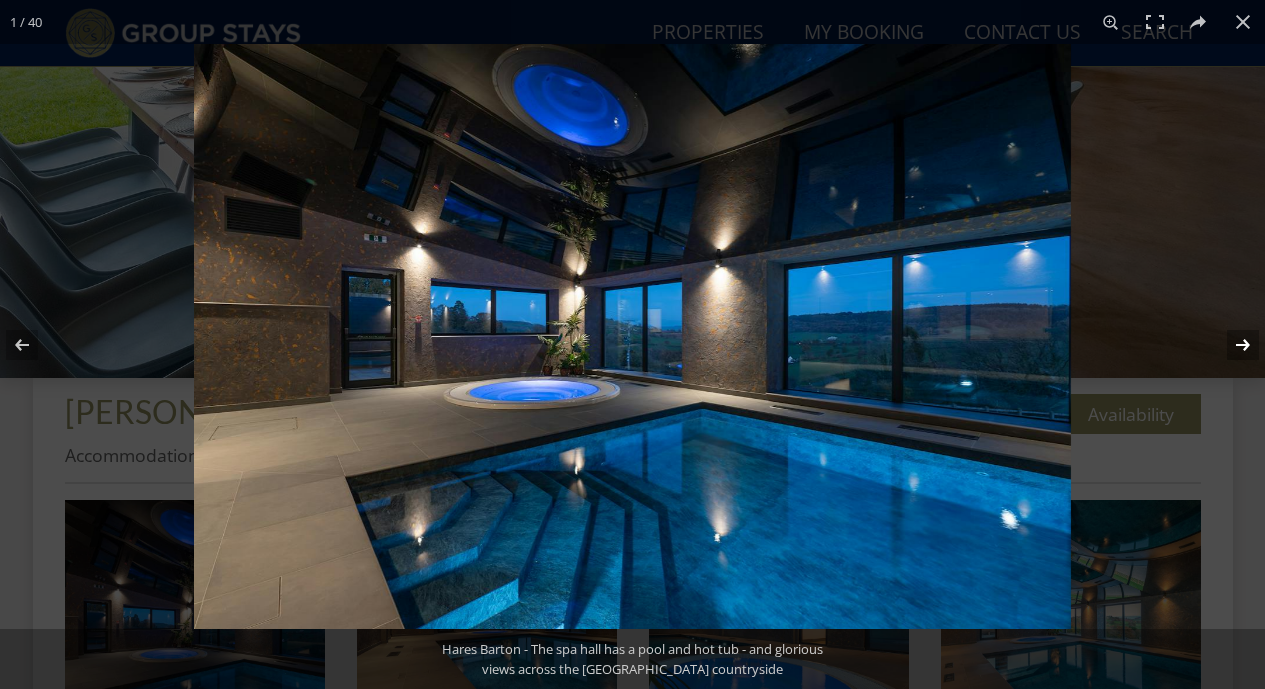 click at bounding box center (1230, 345) 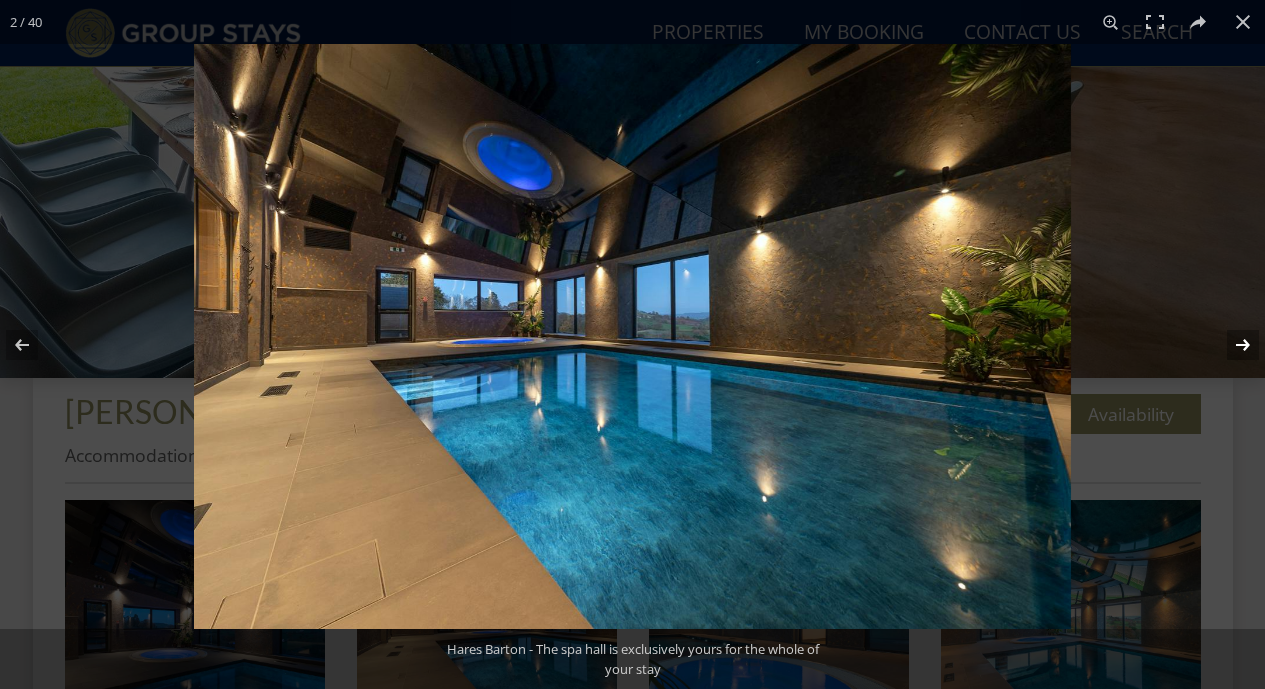 click at bounding box center [1230, 345] 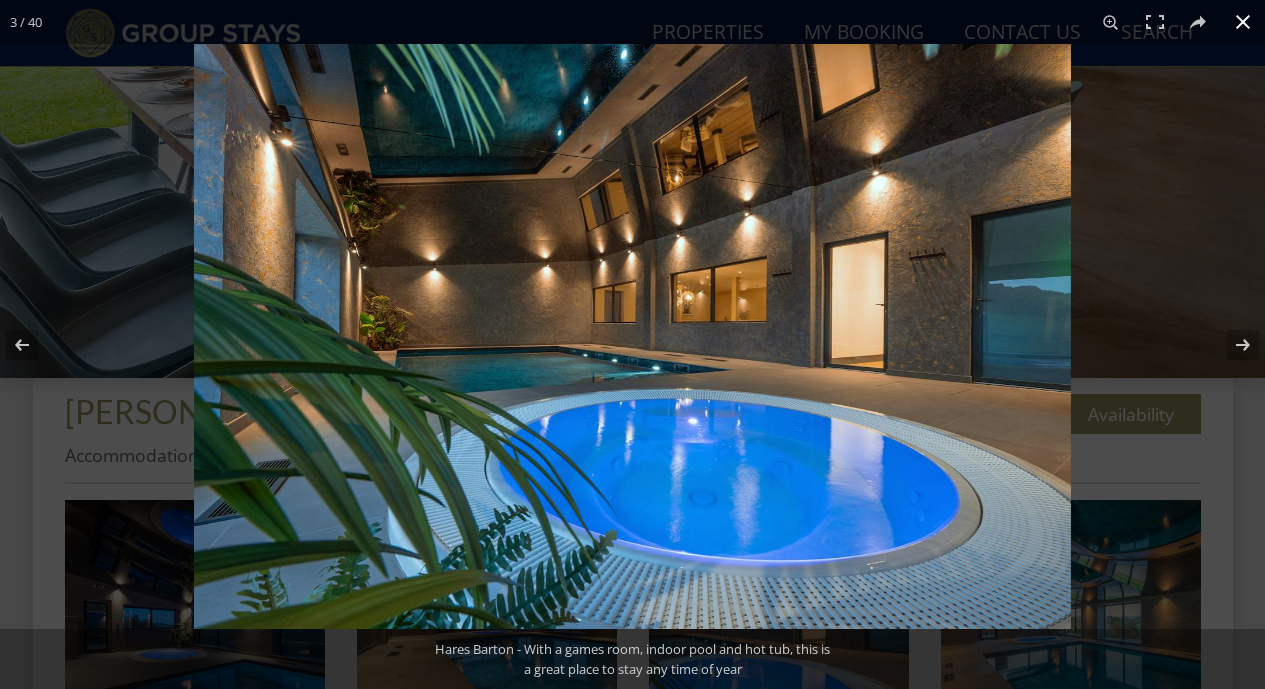click at bounding box center (826, 388) 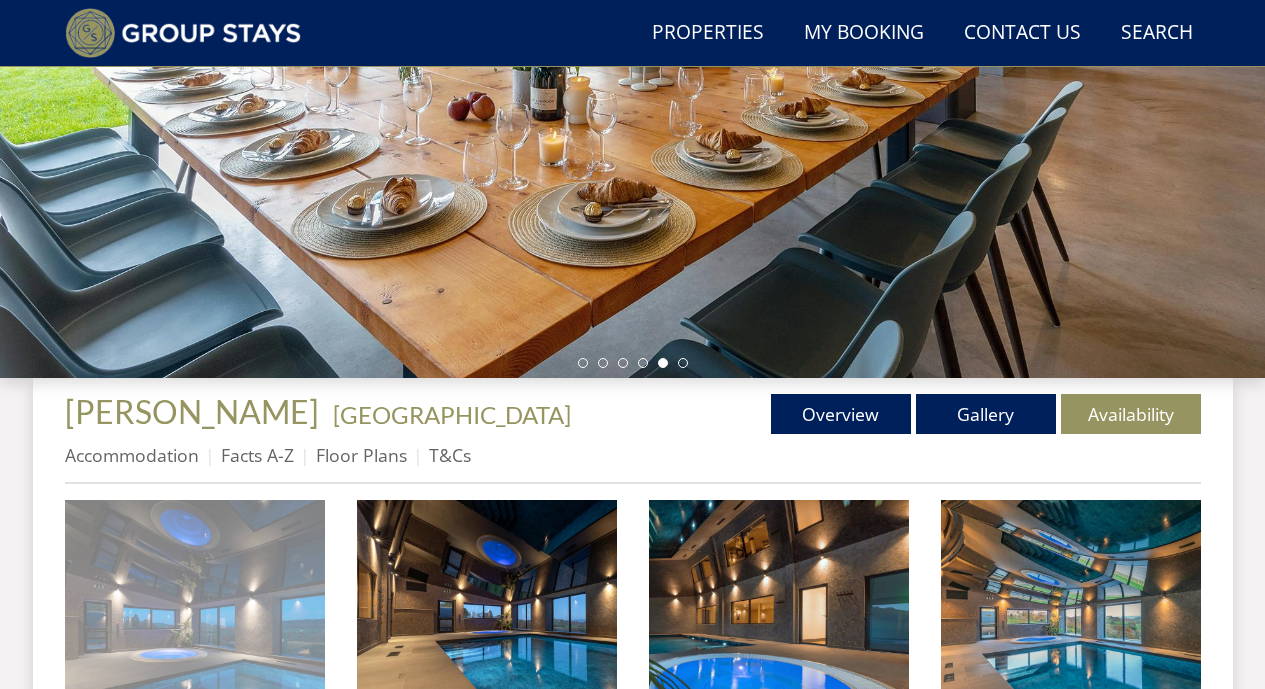 click at bounding box center [195, 630] 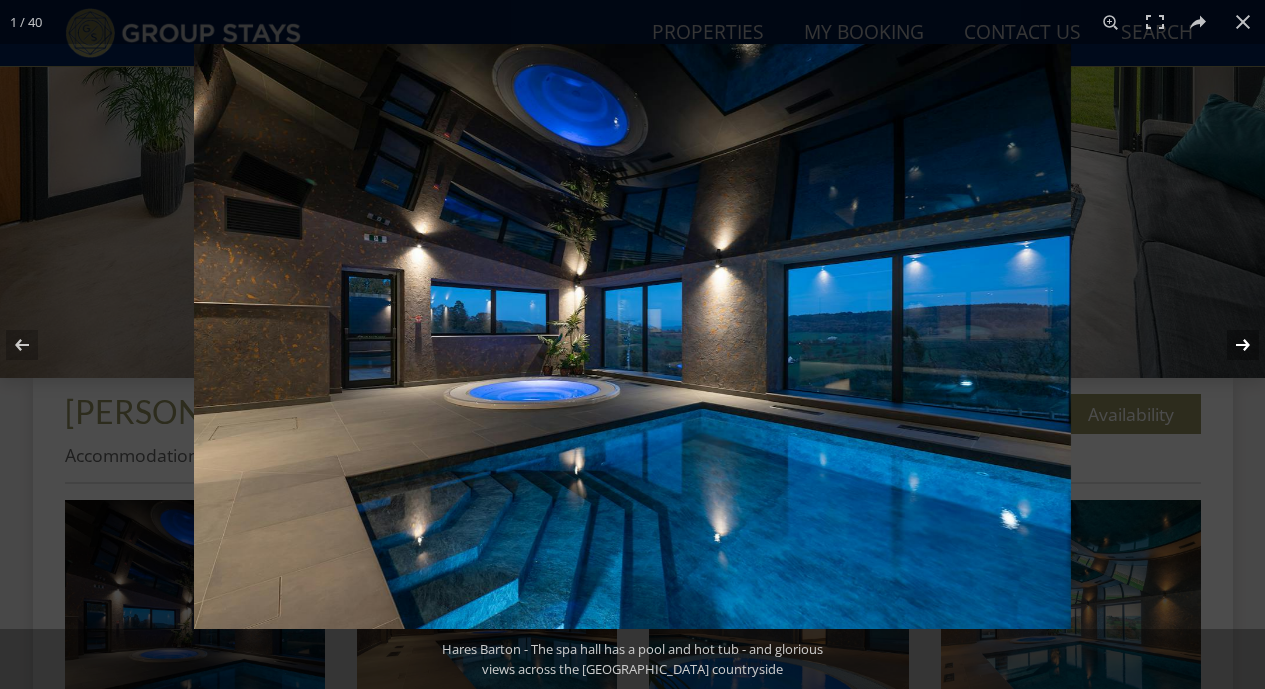 click at bounding box center (1230, 345) 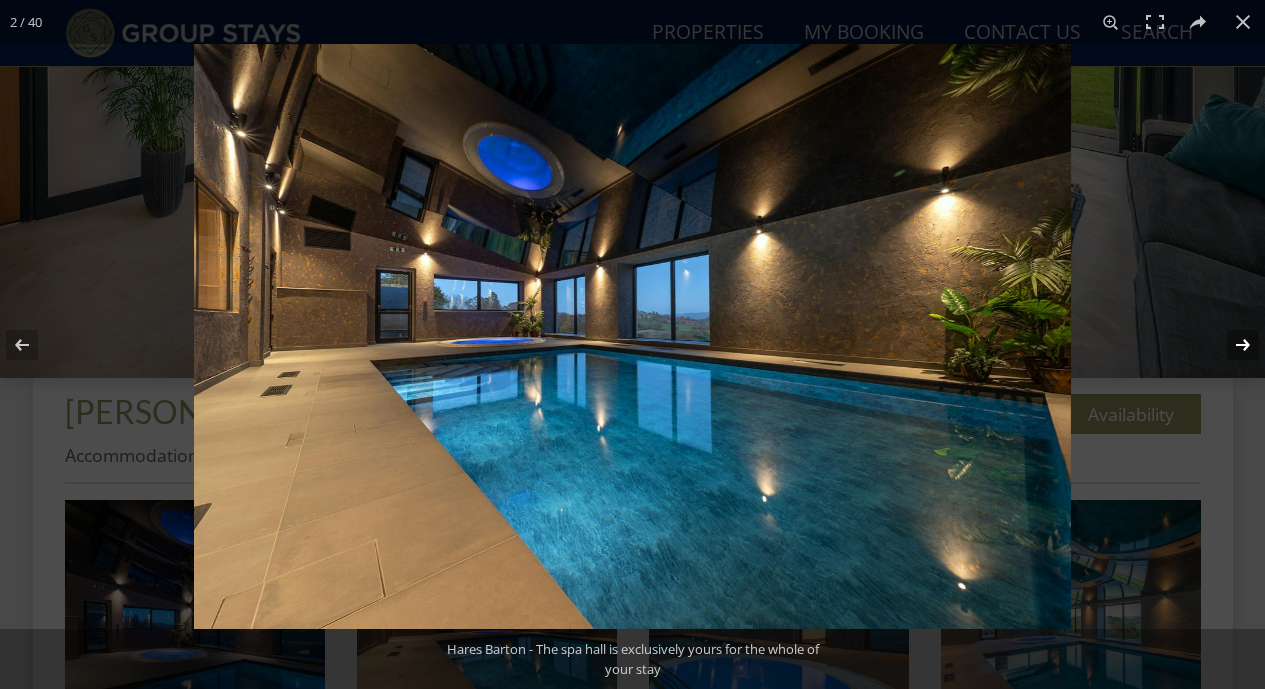 click at bounding box center (1230, 345) 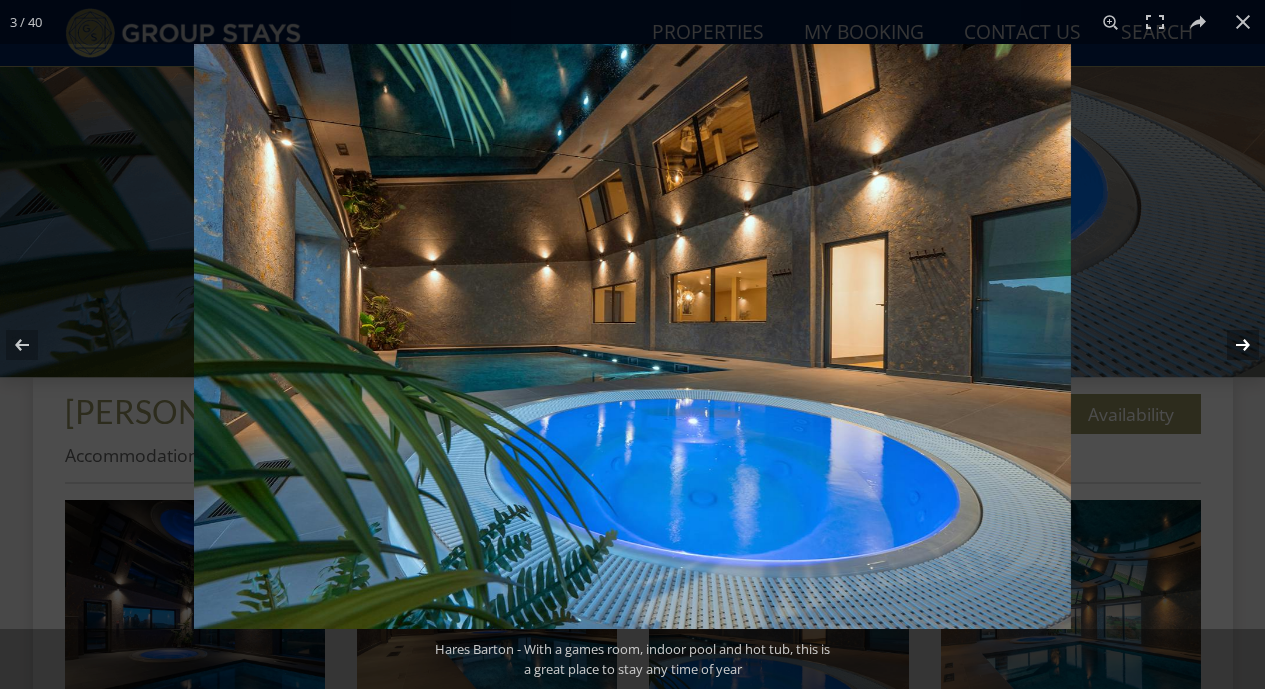 click at bounding box center [1230, 345] 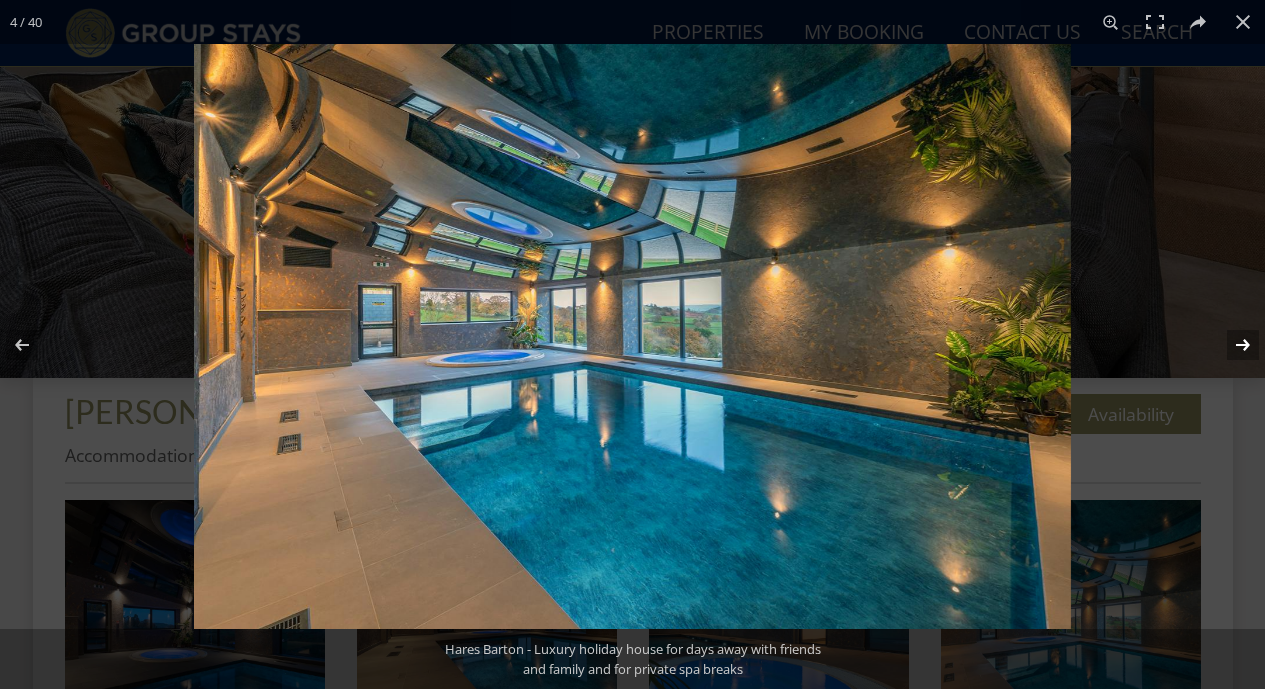 click at bounding box center (1230, 345) 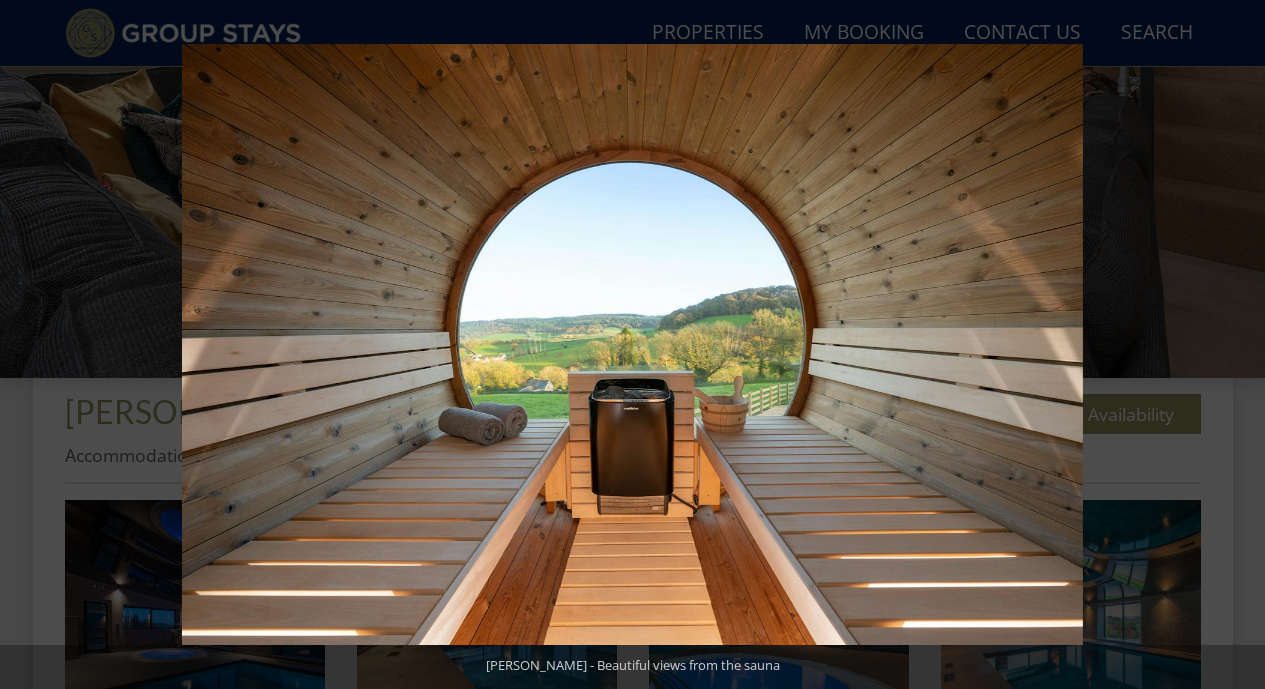 click at bounding box center [1230, 345] 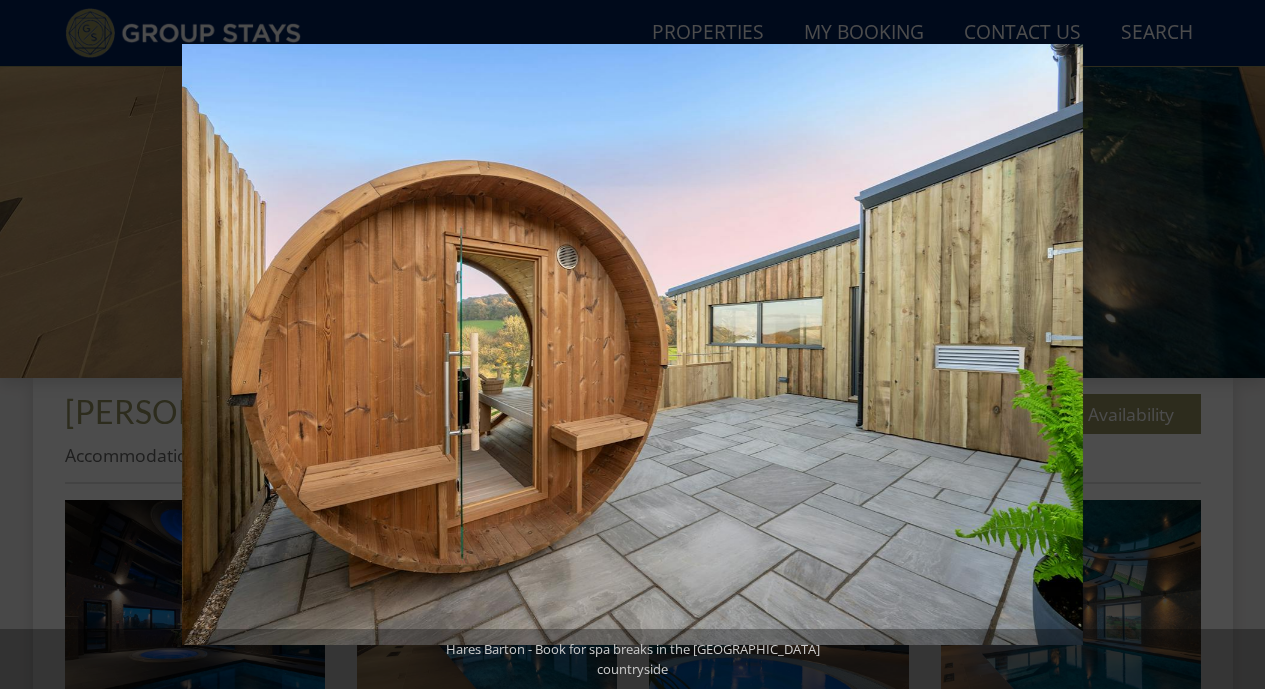 click at bounding box center [1230, 345] 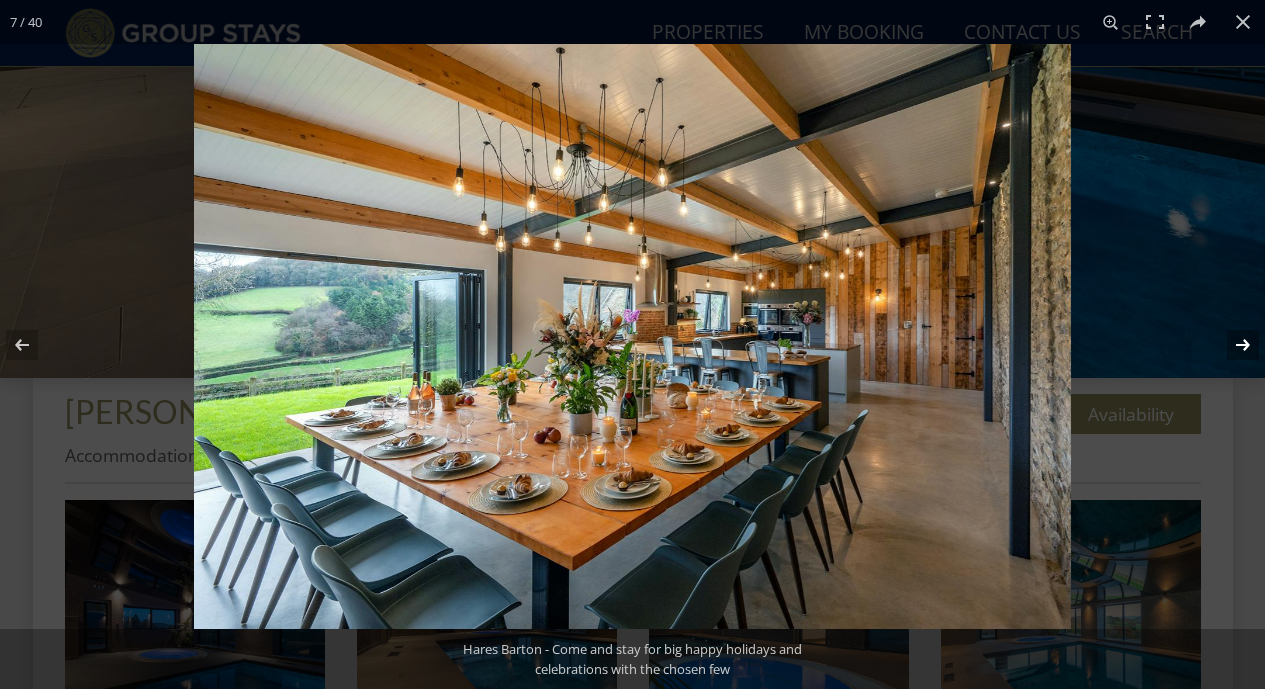 click at bounding box center [1230, 345] 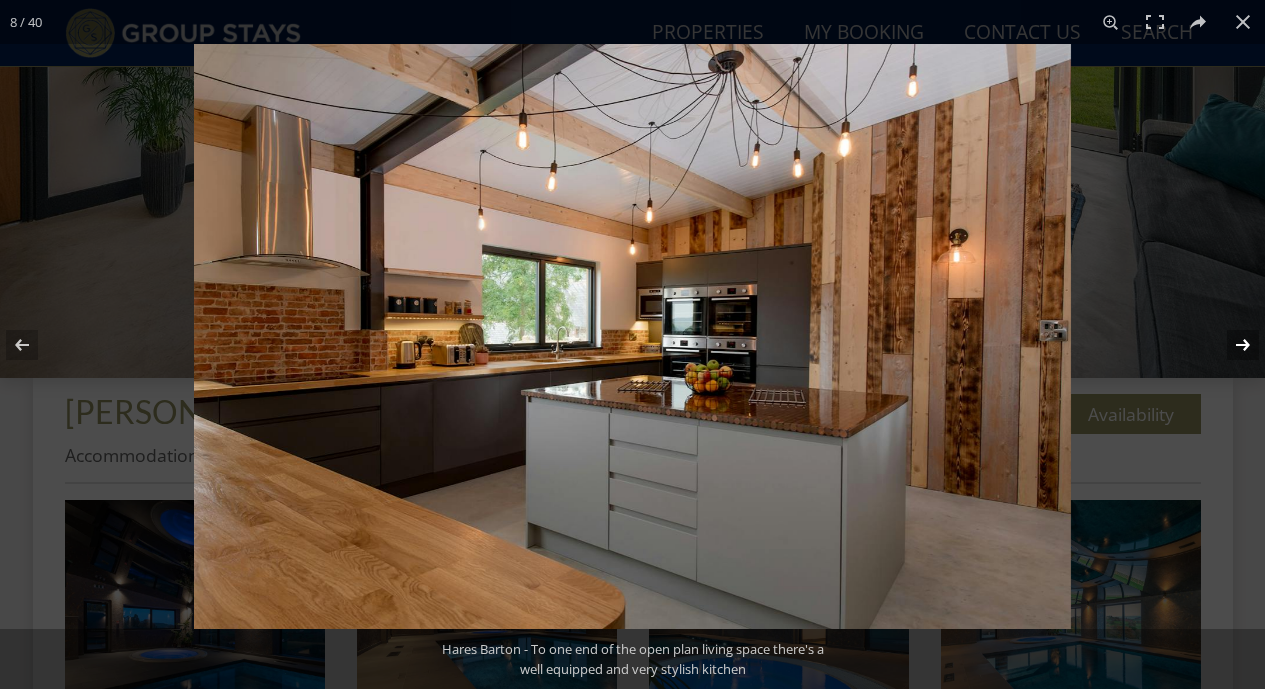 click at bounding box center (1230, 345) 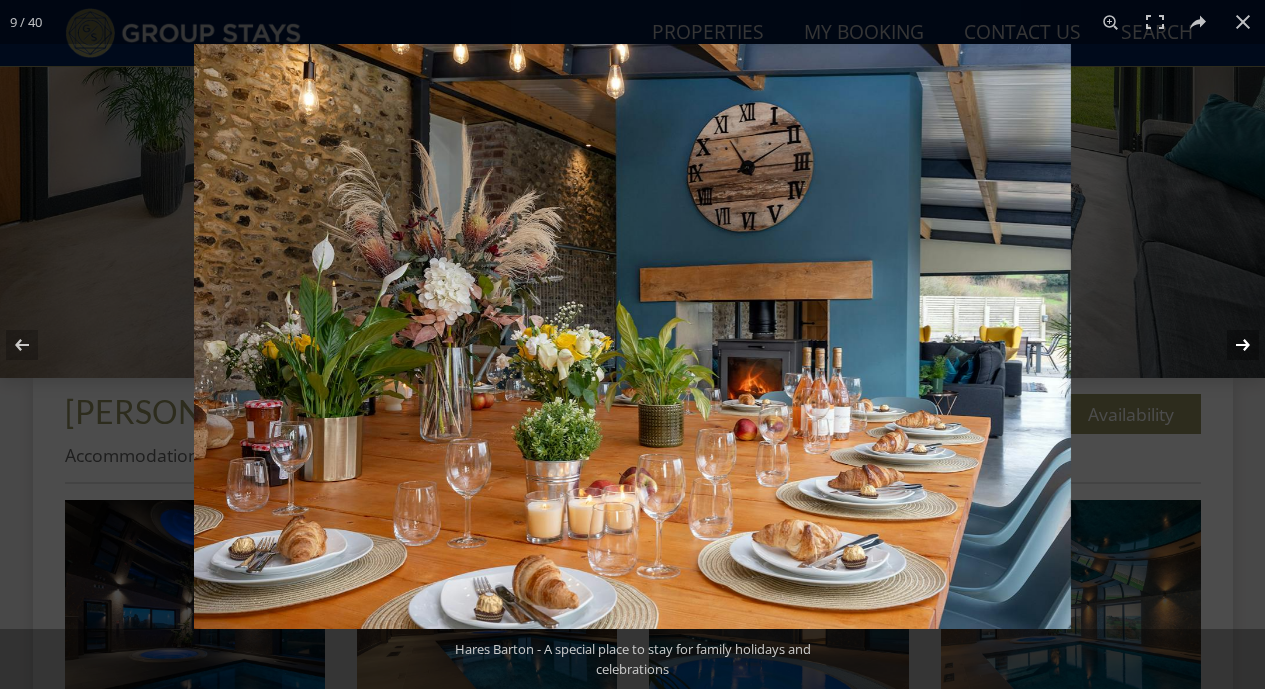 click at bounding box center [1230, 345] 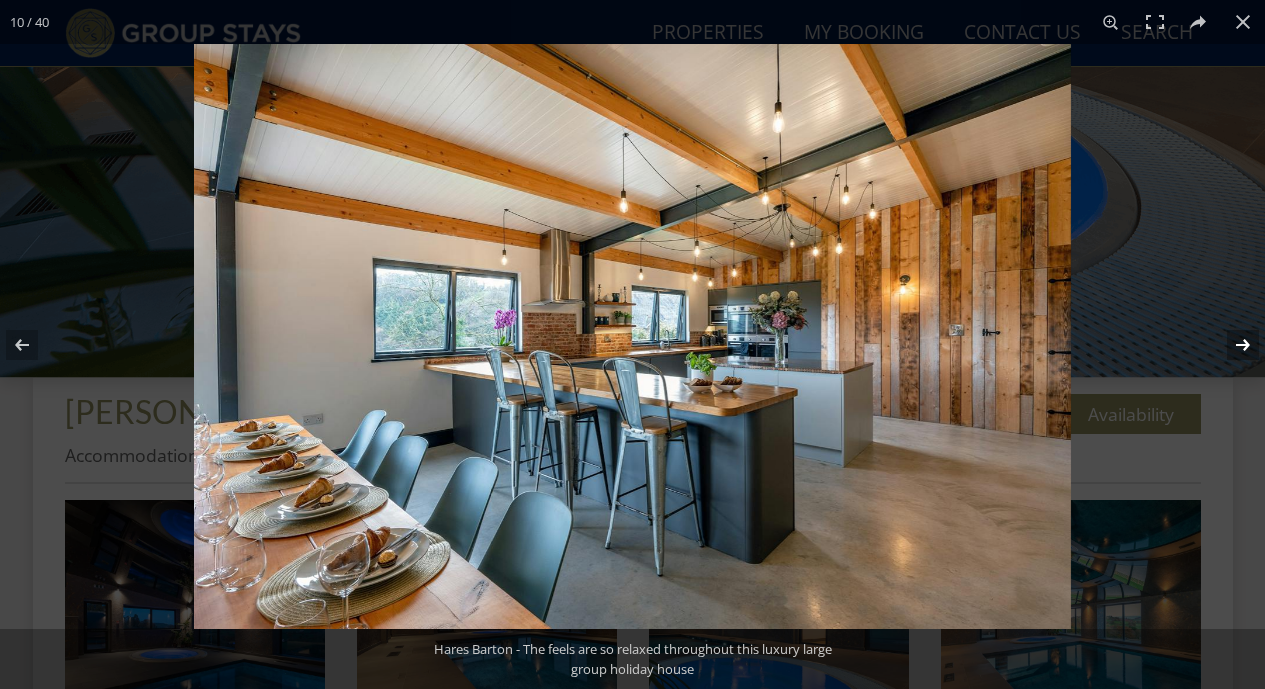 click at bounding box center (1230, 345) 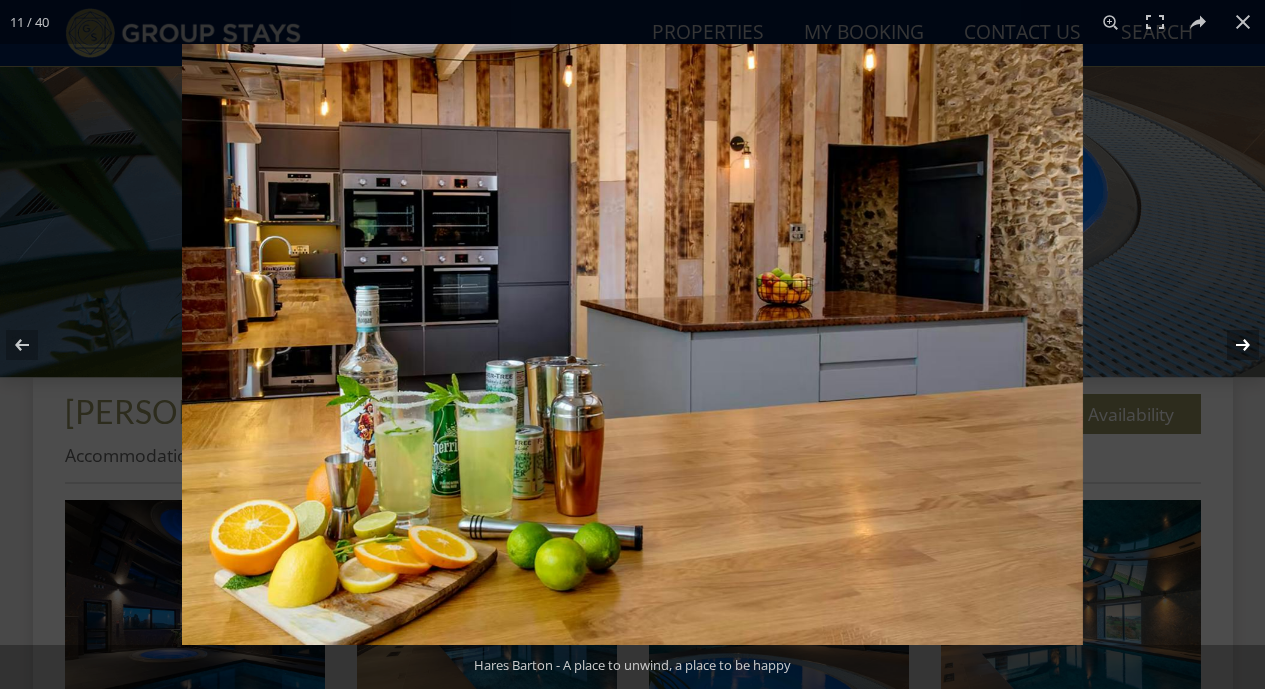 click at bounding box center [1230, 345] 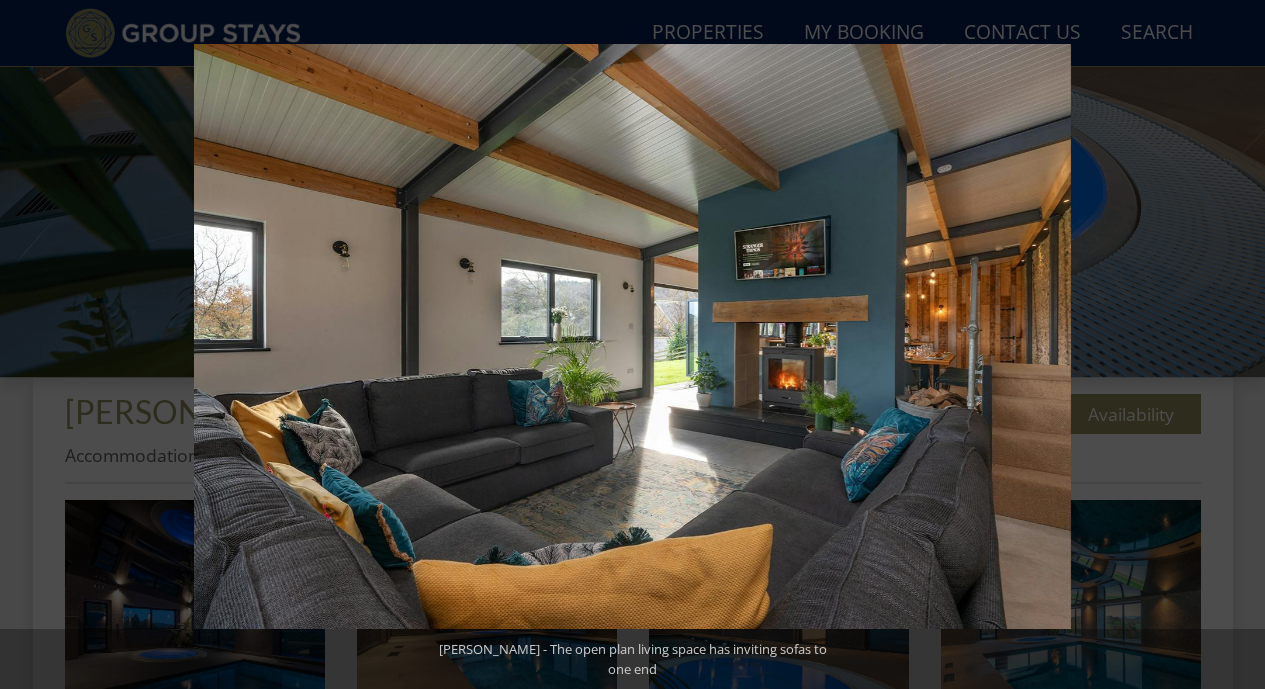 click at bounding box center (1230, 345) 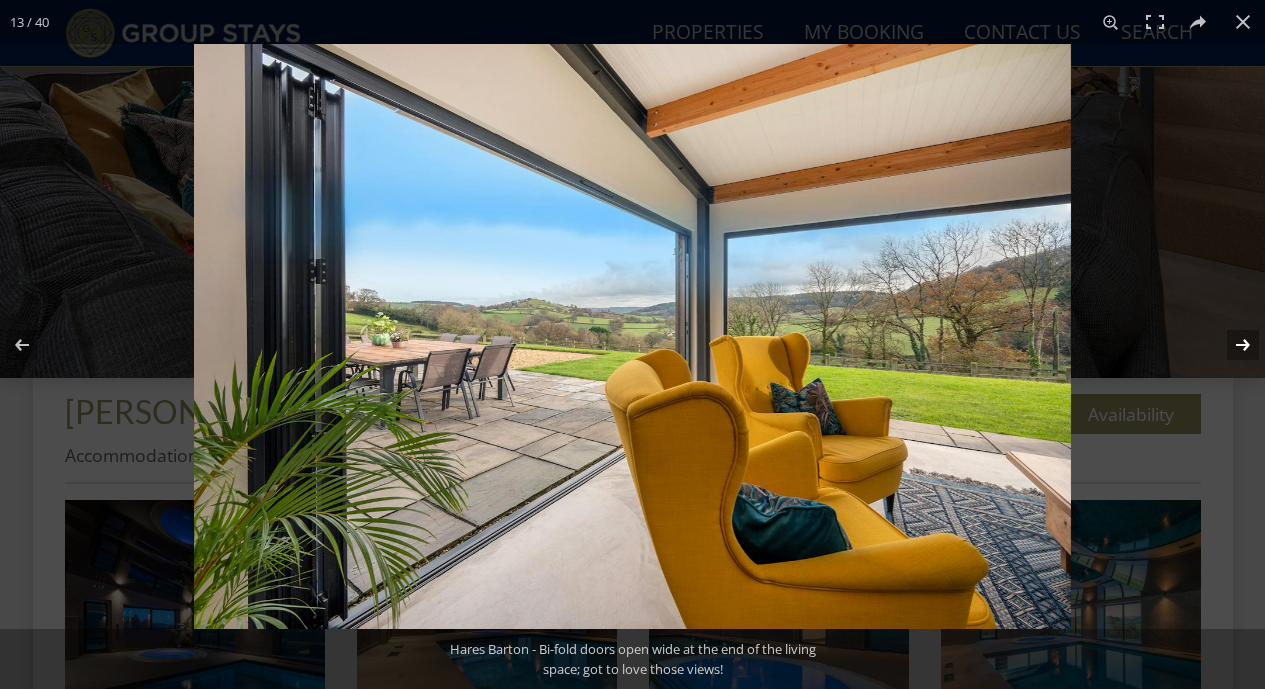 click at bounding box center [1230, 345] 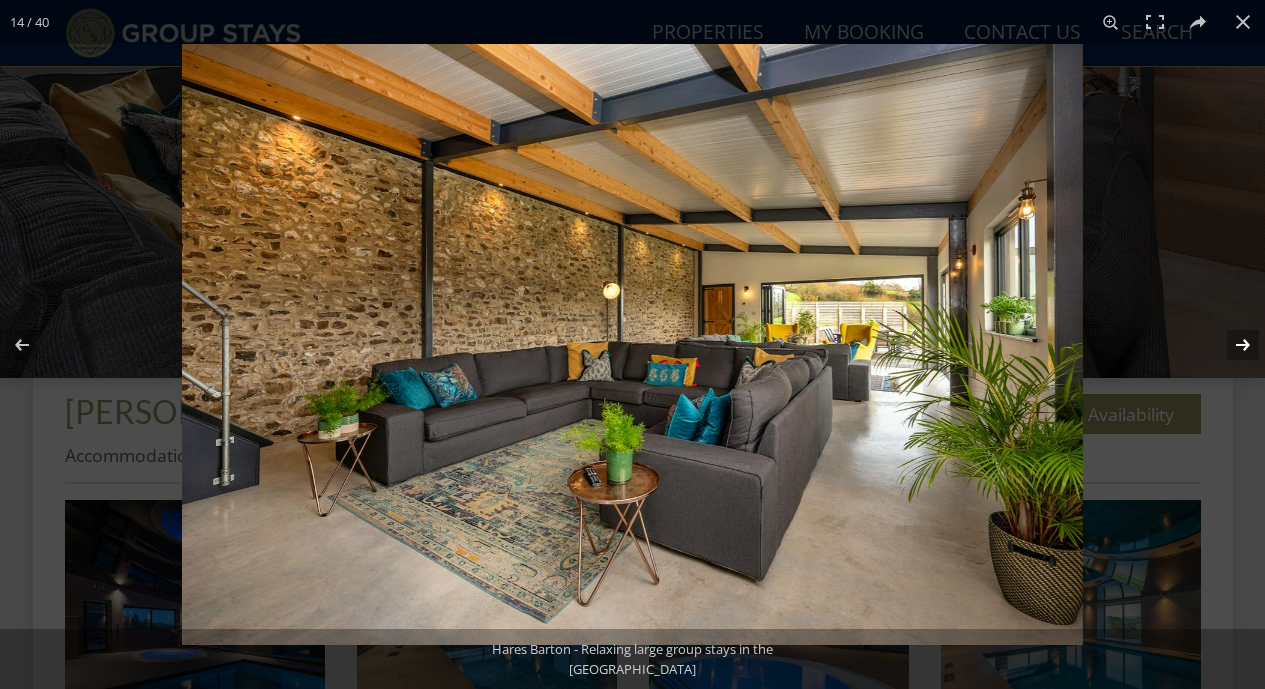 click at bounding box center (1230, 345) 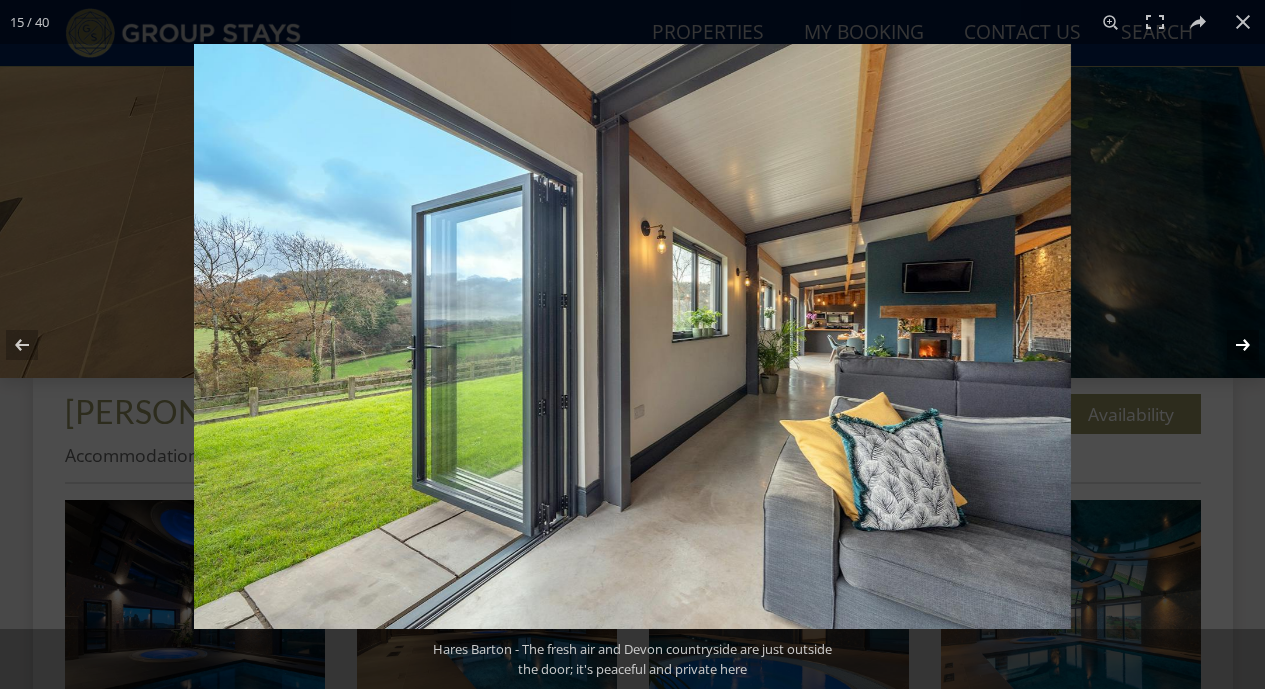 click at bounding box center (1230, 345) 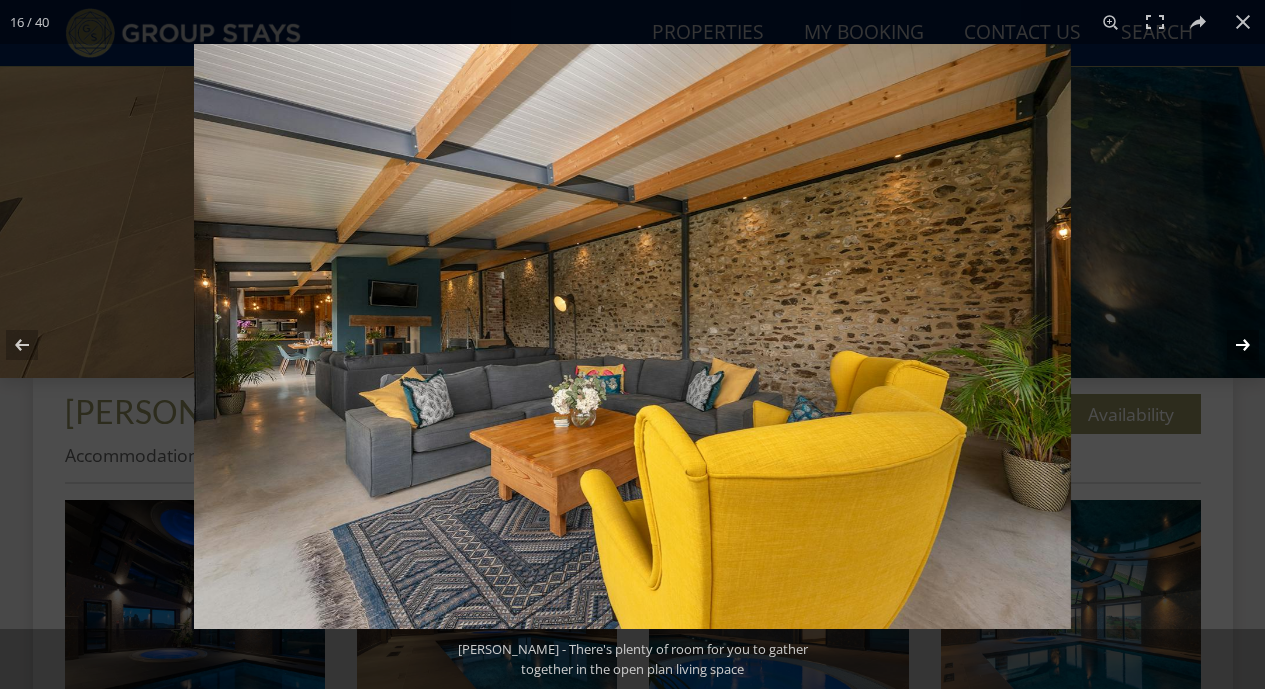 click at bounding box center (1230, 345) 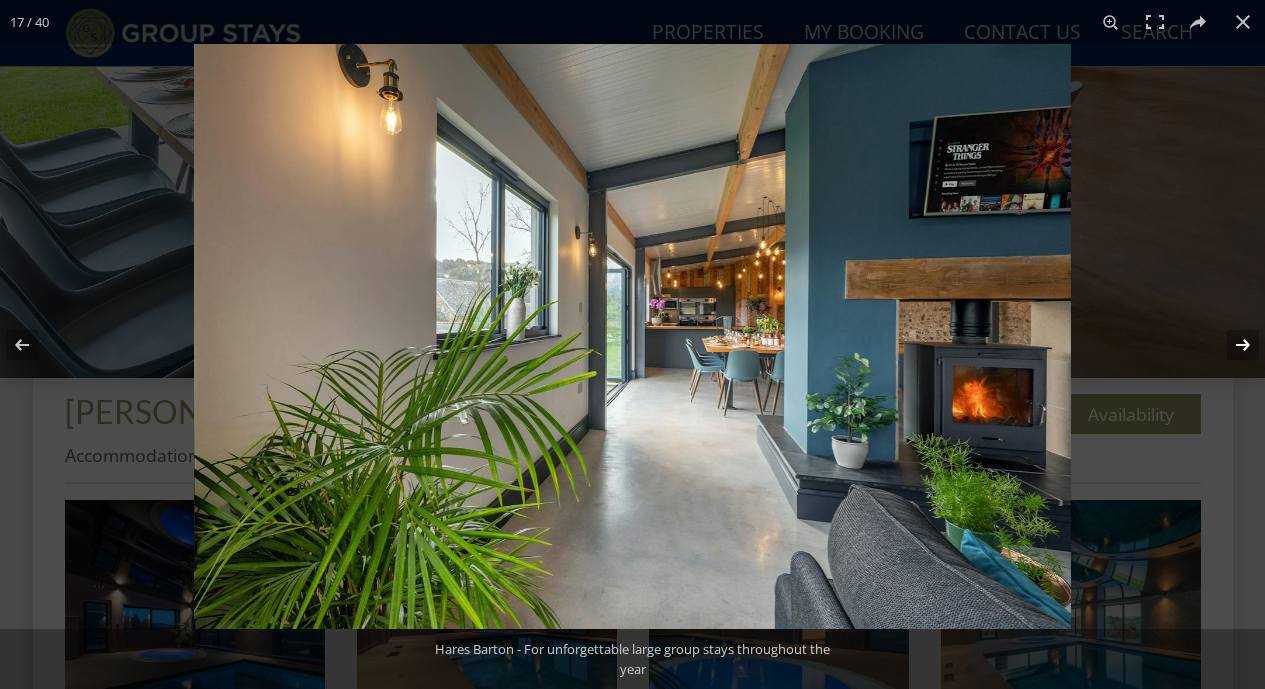 click at bounding box center (1230, 345) 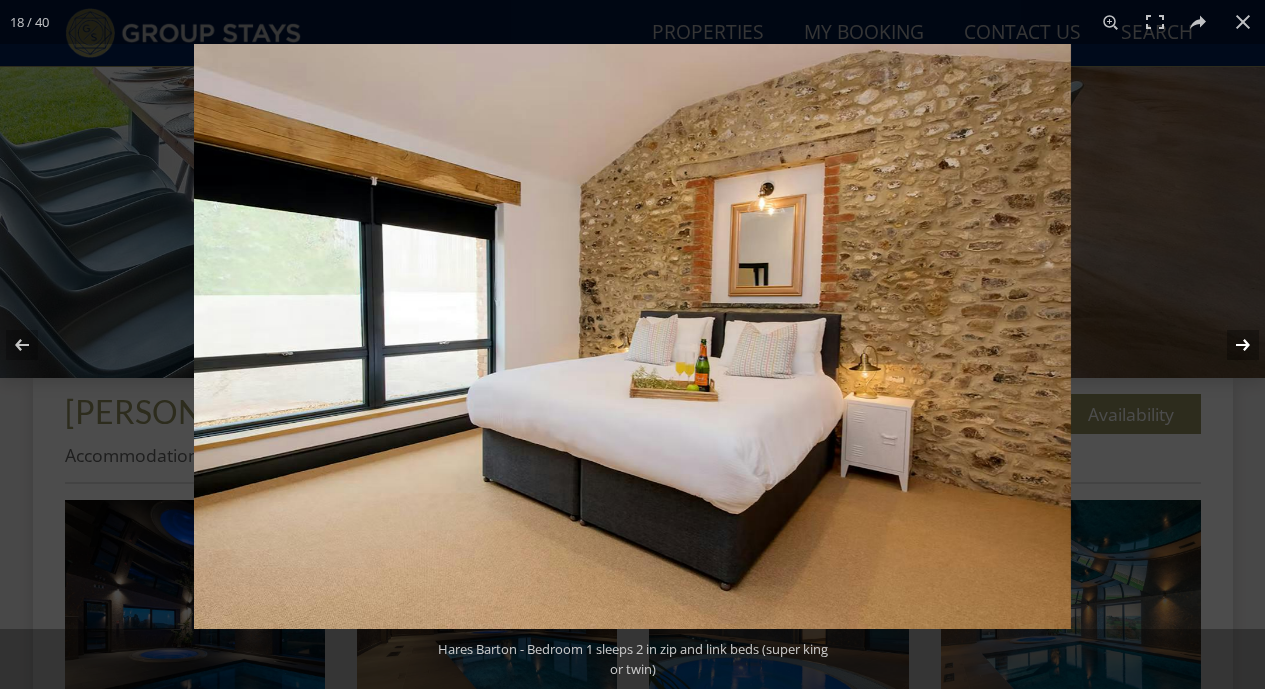 click at bounding box center [1230, 345] 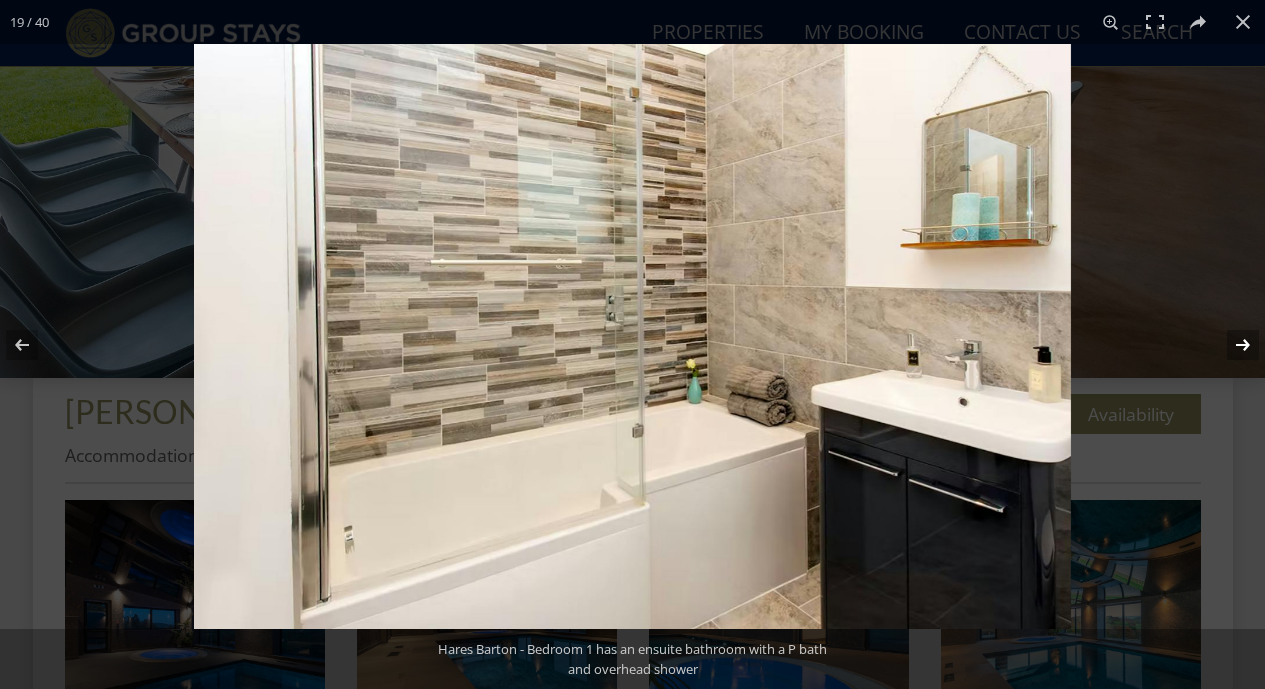 click at bounding box center [1230, 345] 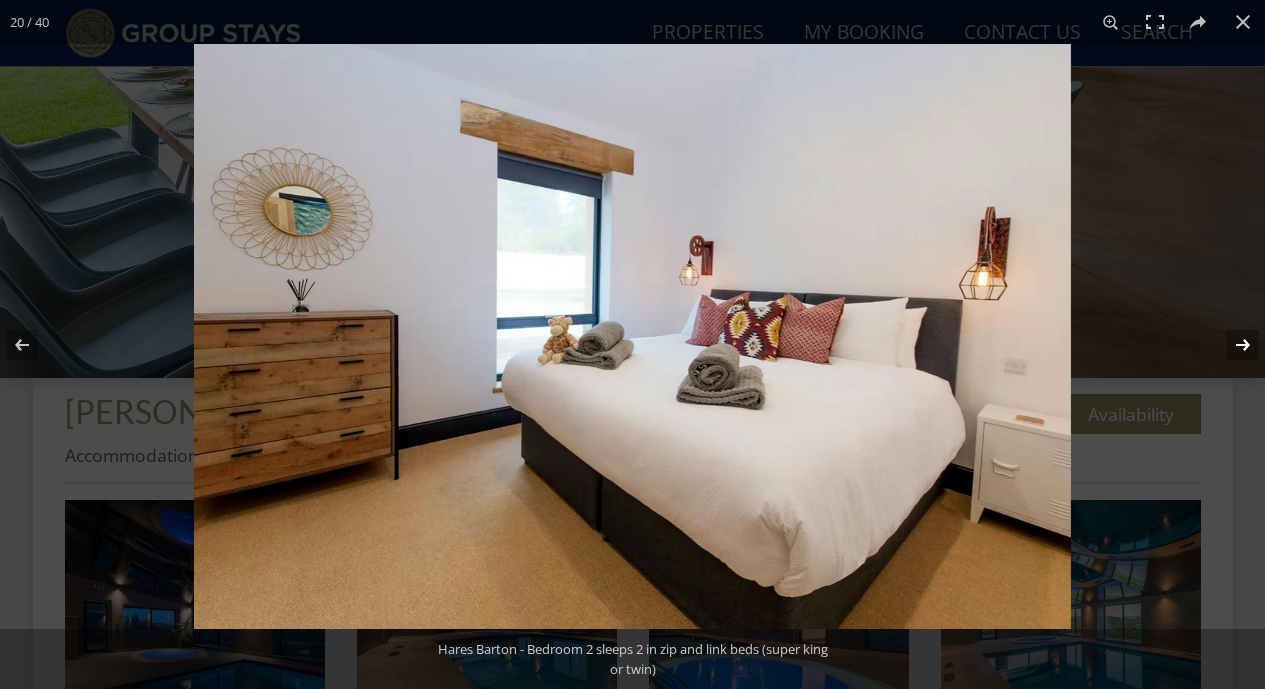 click at bounding box center (1230, 345) 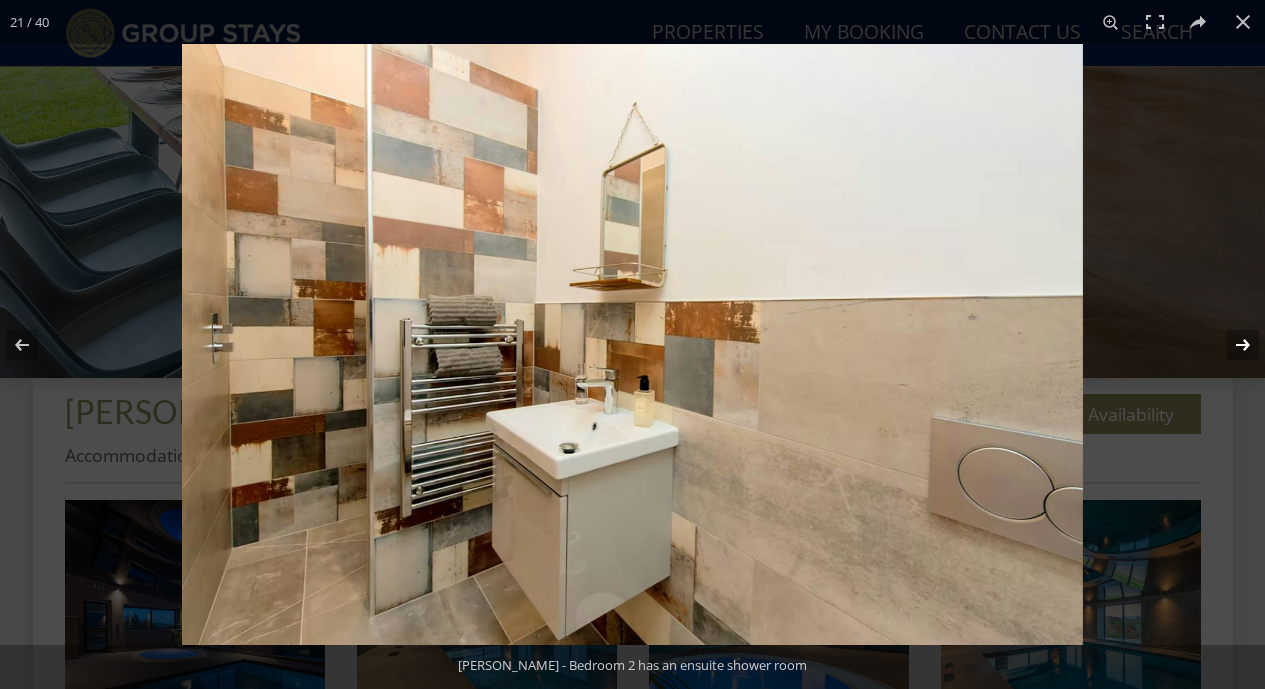 click at bounding box center [1230, 345] 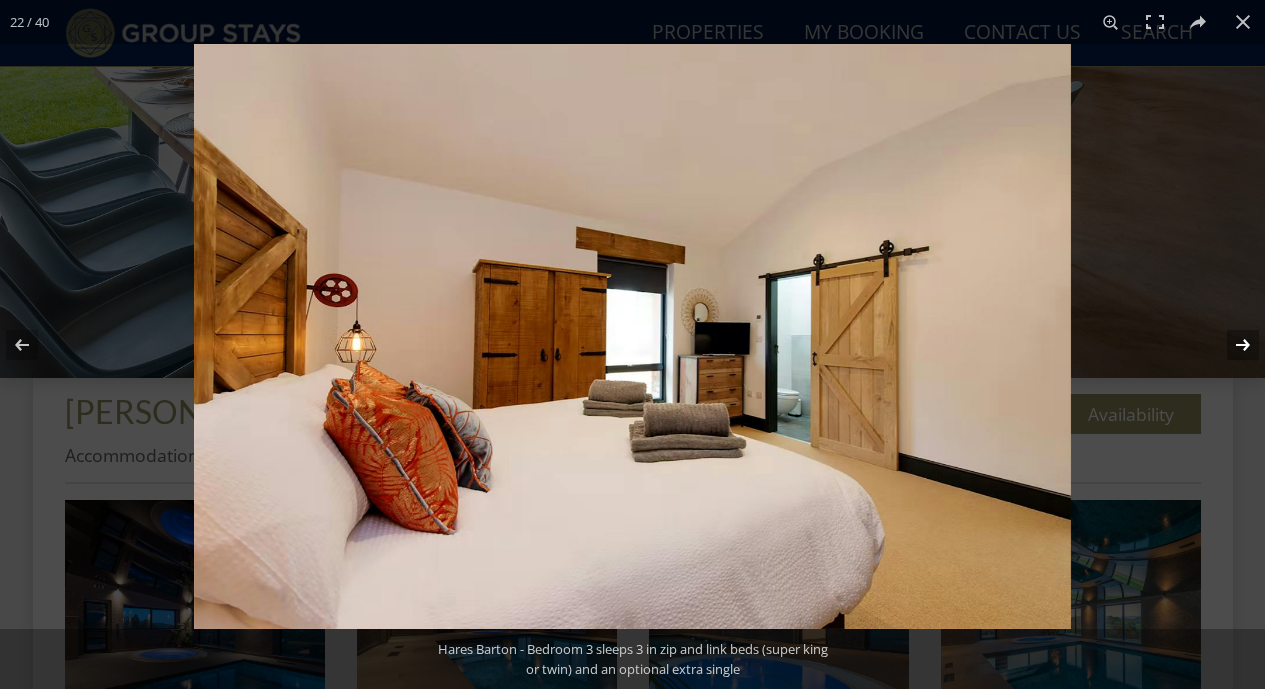 click at bounding box center [1230, 345] 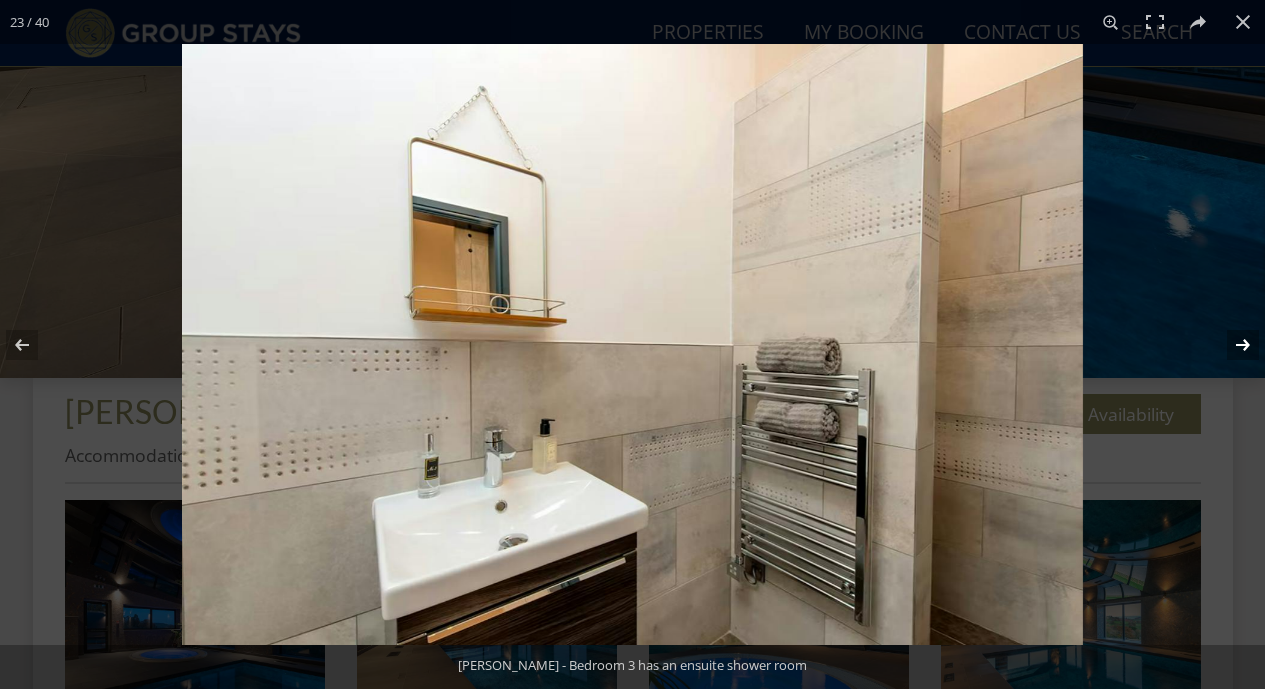 click at bounding box center (1230, 345) 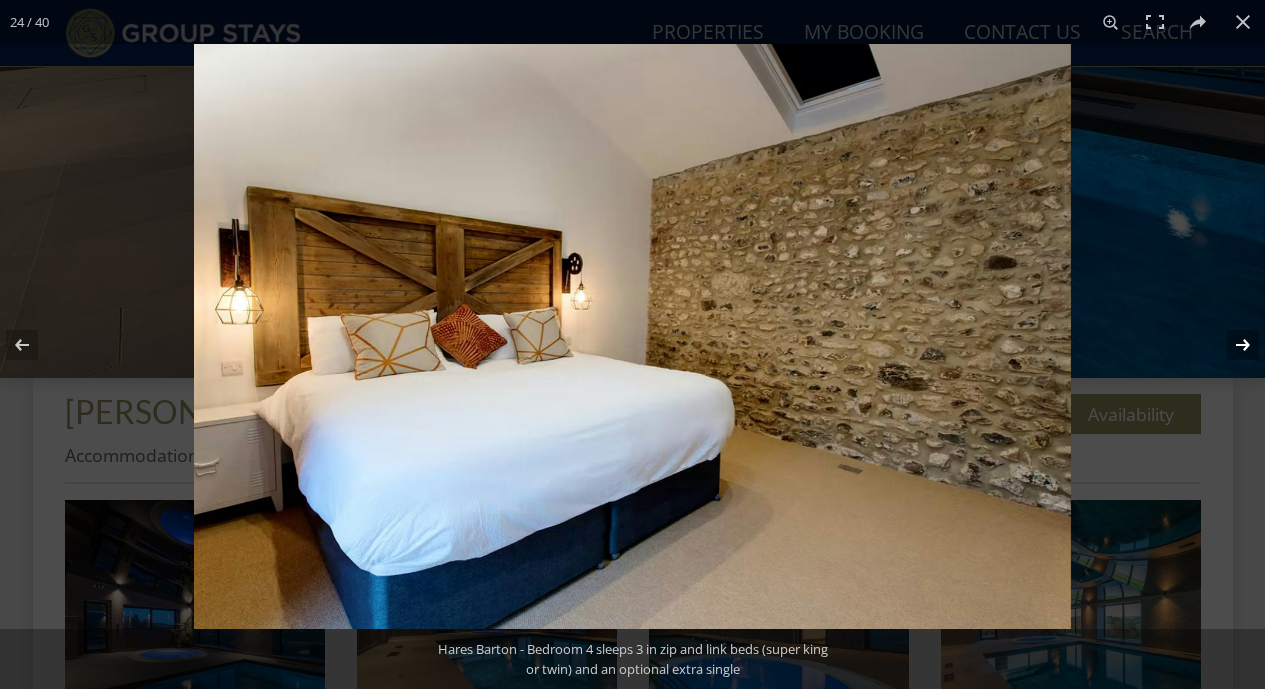 click at bounding box center [1230, 345] 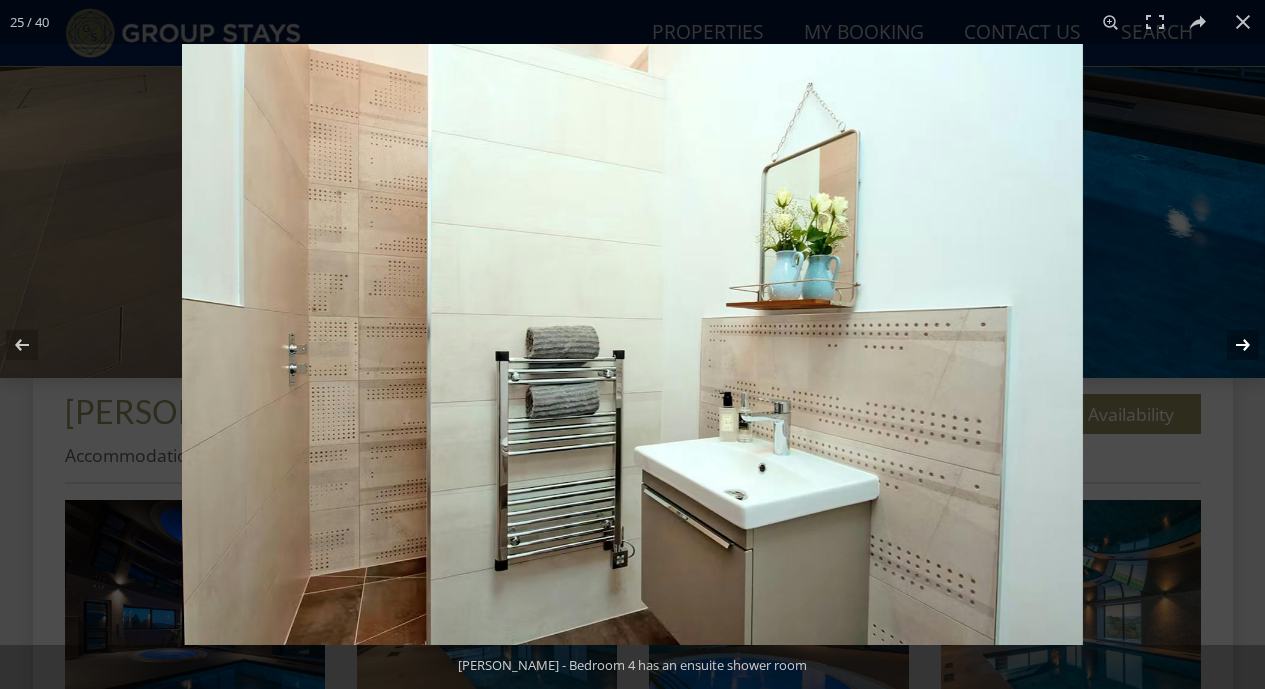 click at bounding box center (1230, 345) 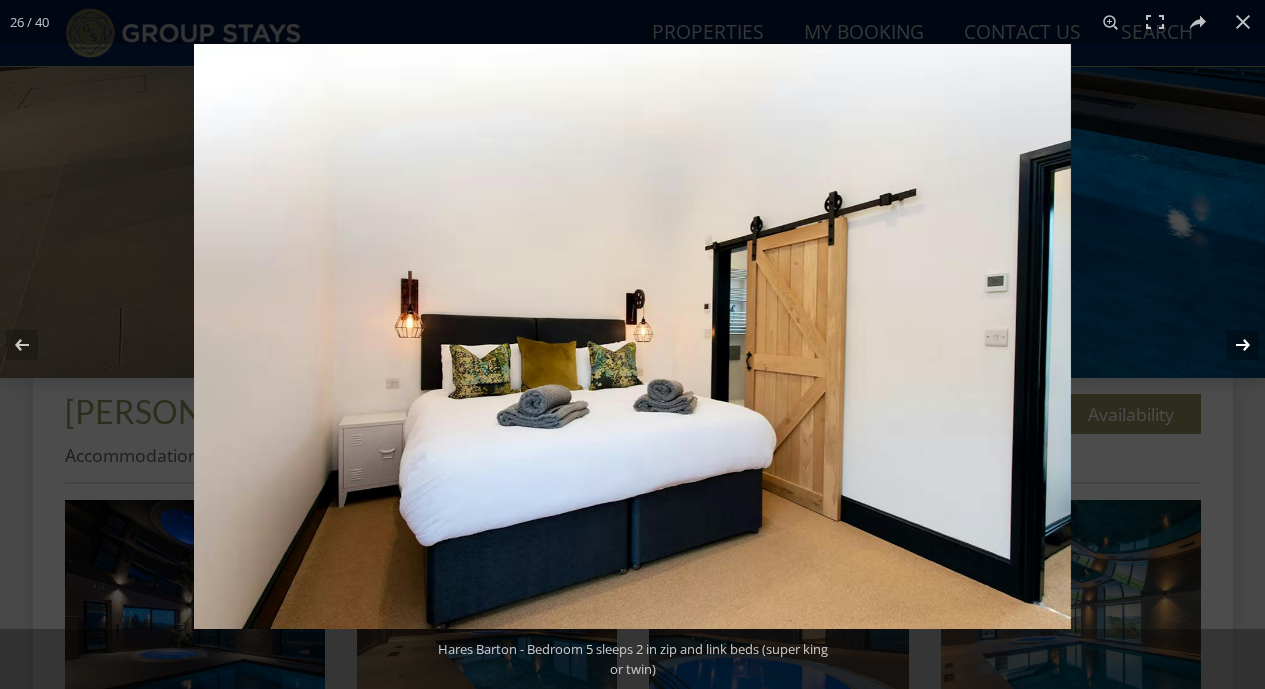 click at bounding box center (1230, 345) 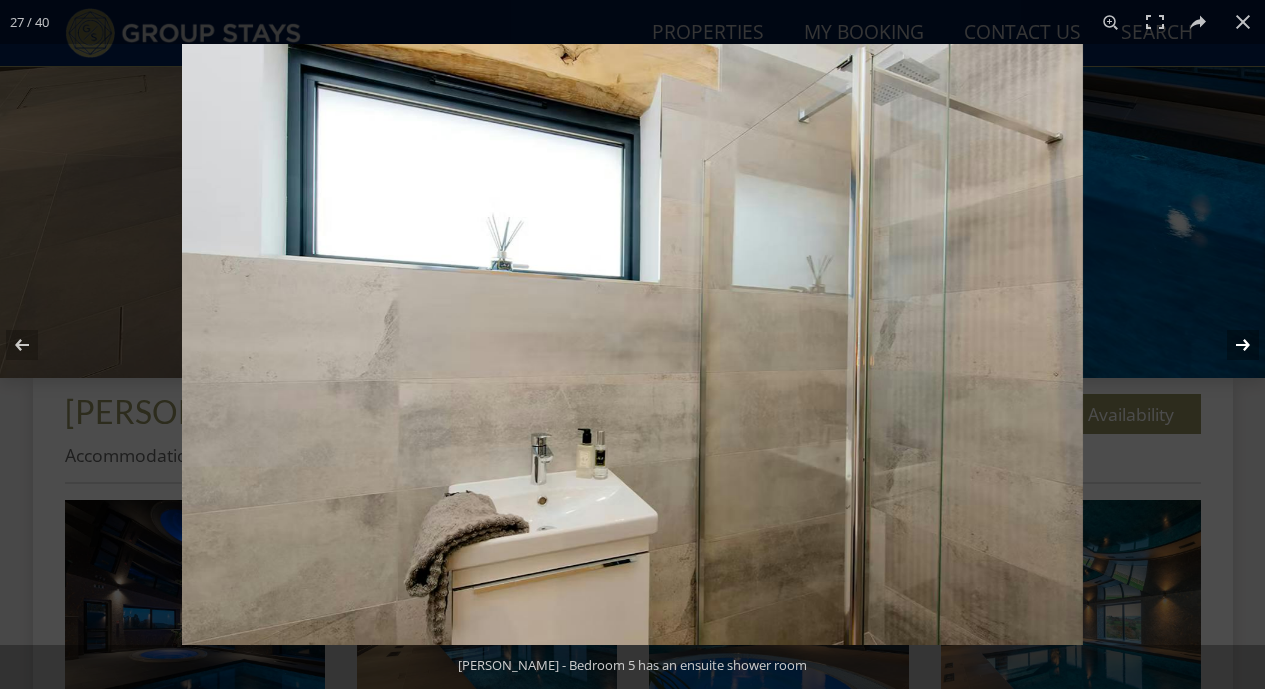click at bounding box center [1230, 345] 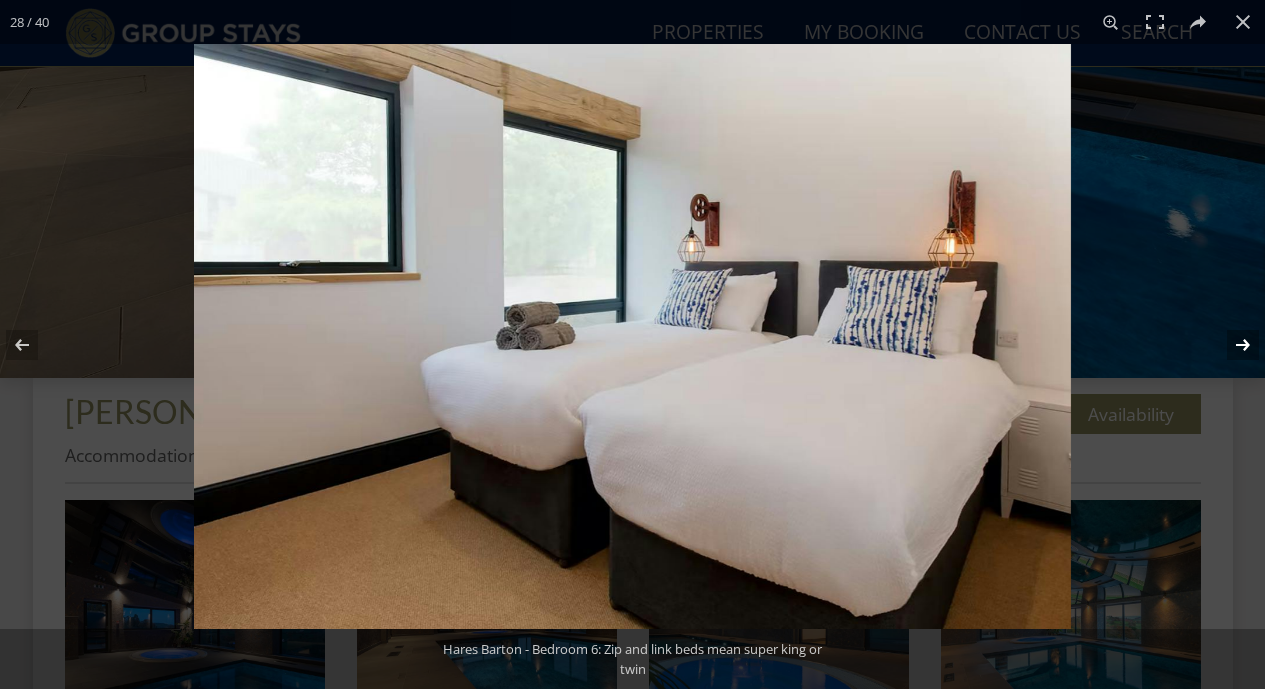 click at bounding box center (1230, 345) 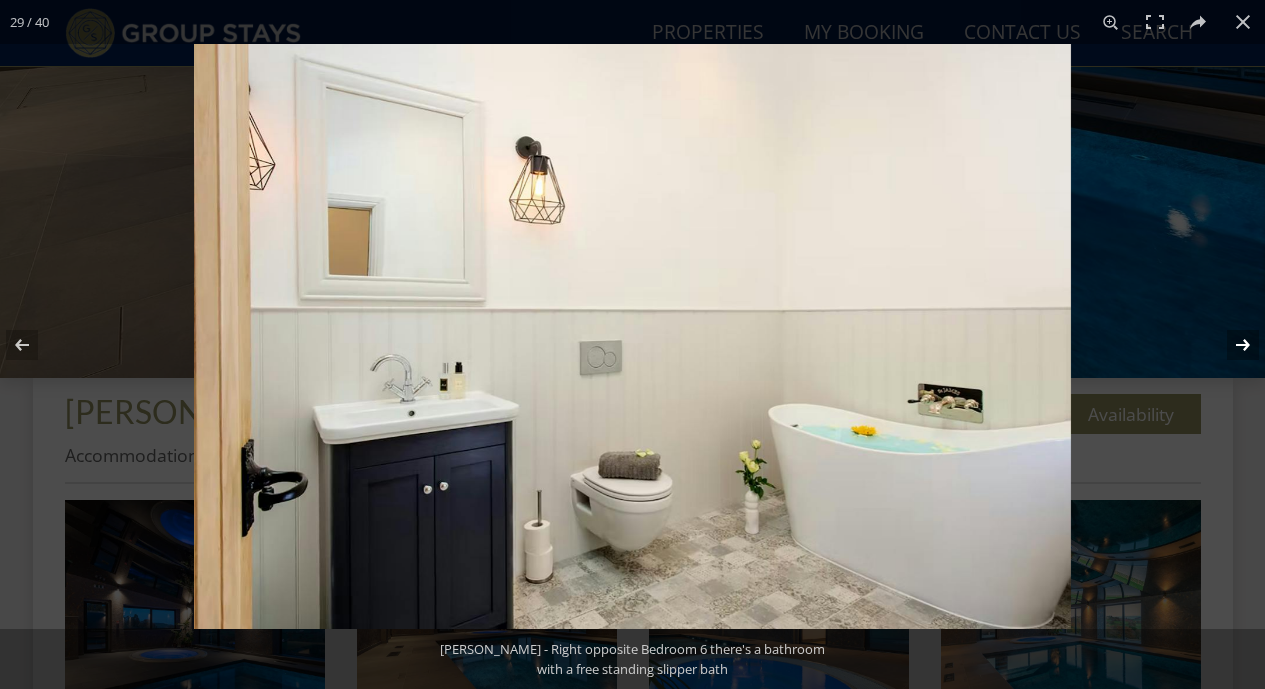 click at bounding box center [1230, 345] 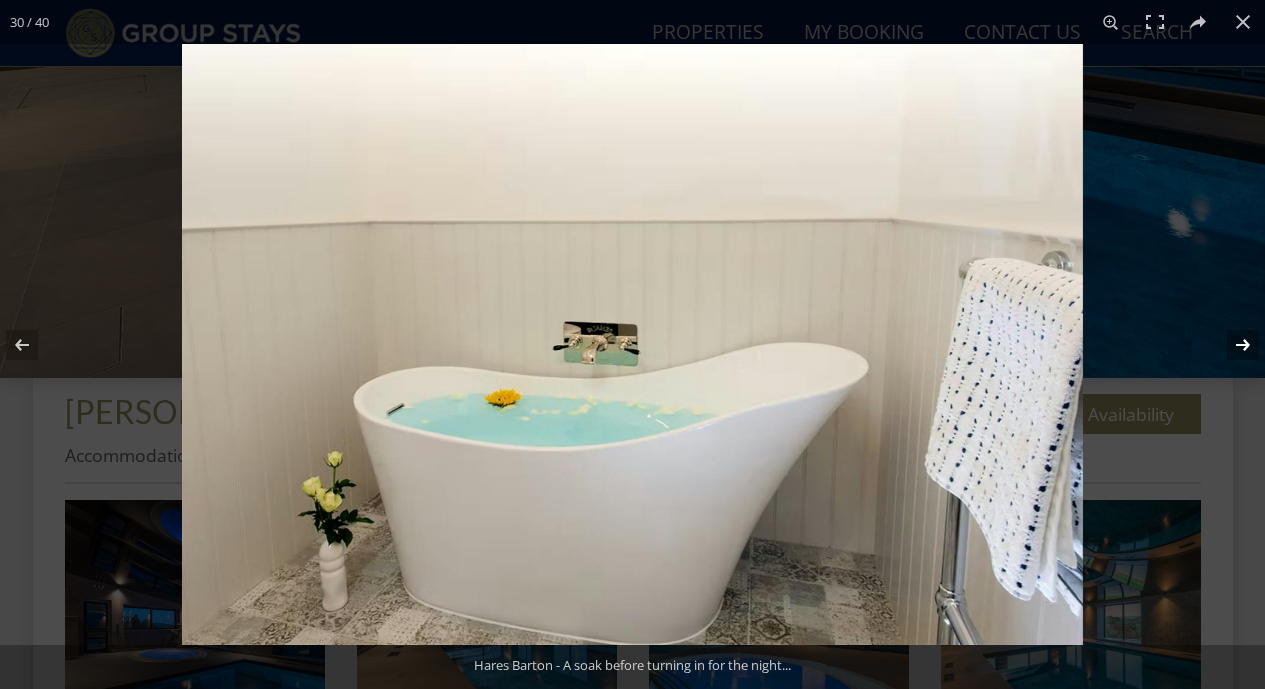click at bounding box center [1230, 345] 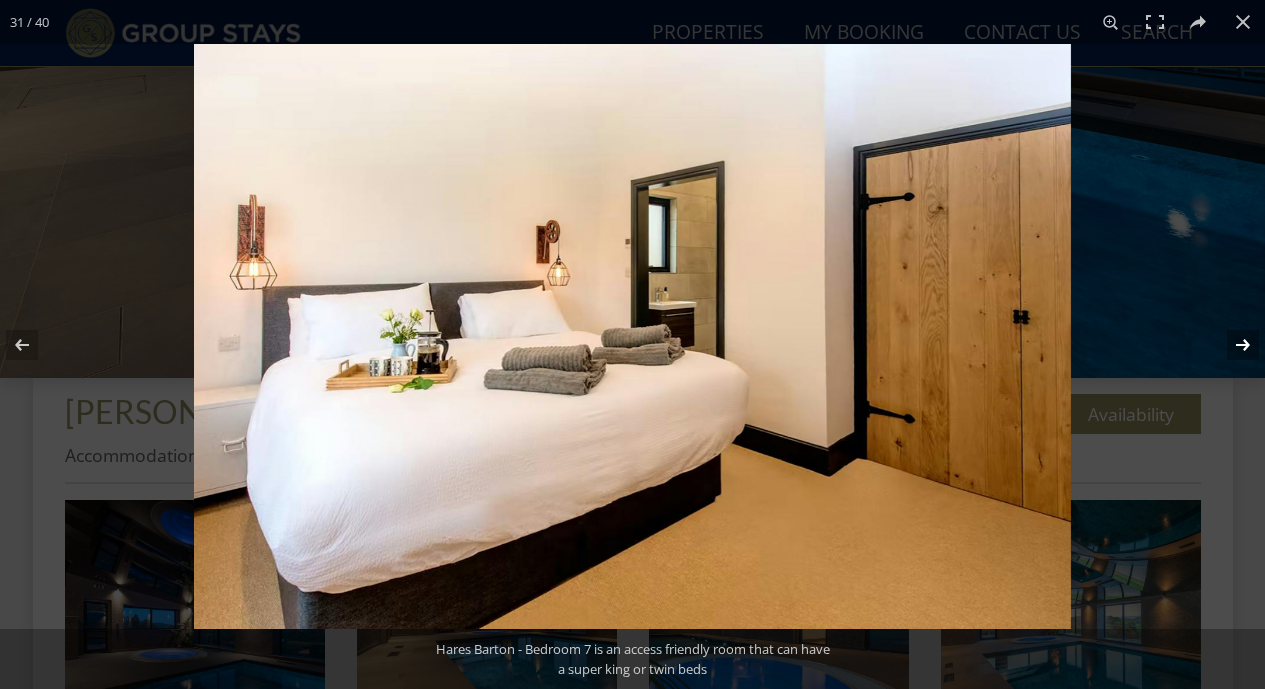 click at bounding box center (1230, 345) 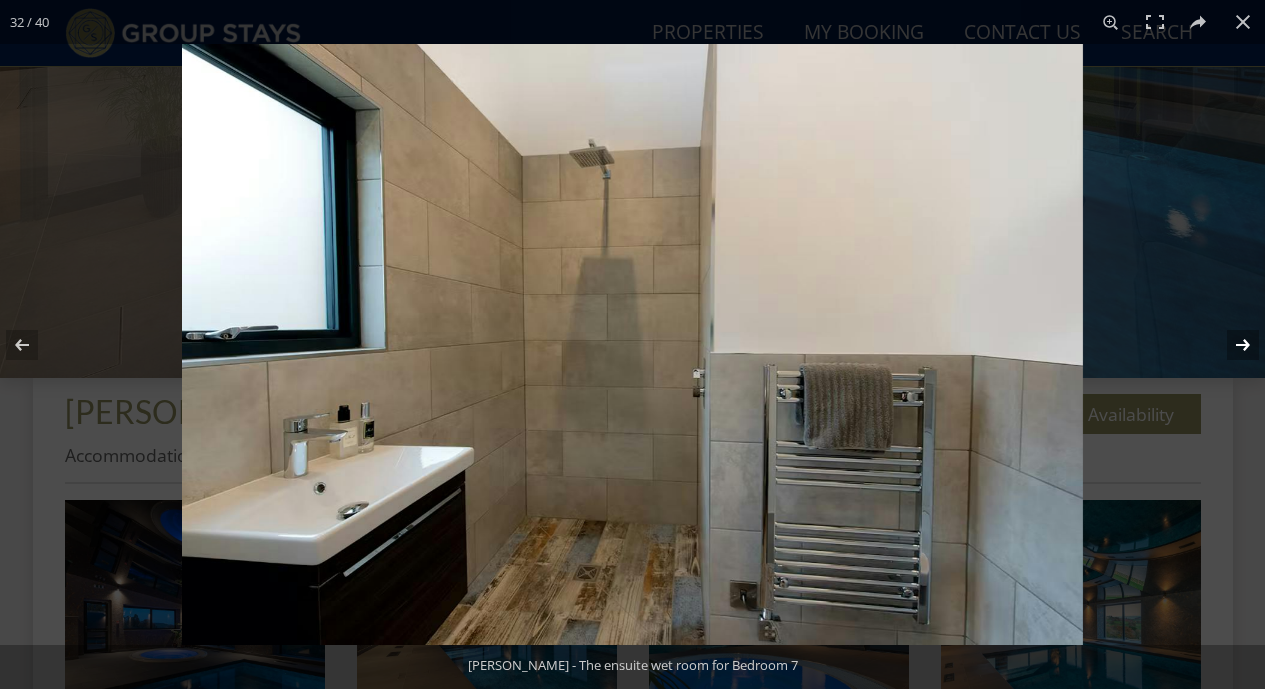 click at bounding box center [1230, 345] 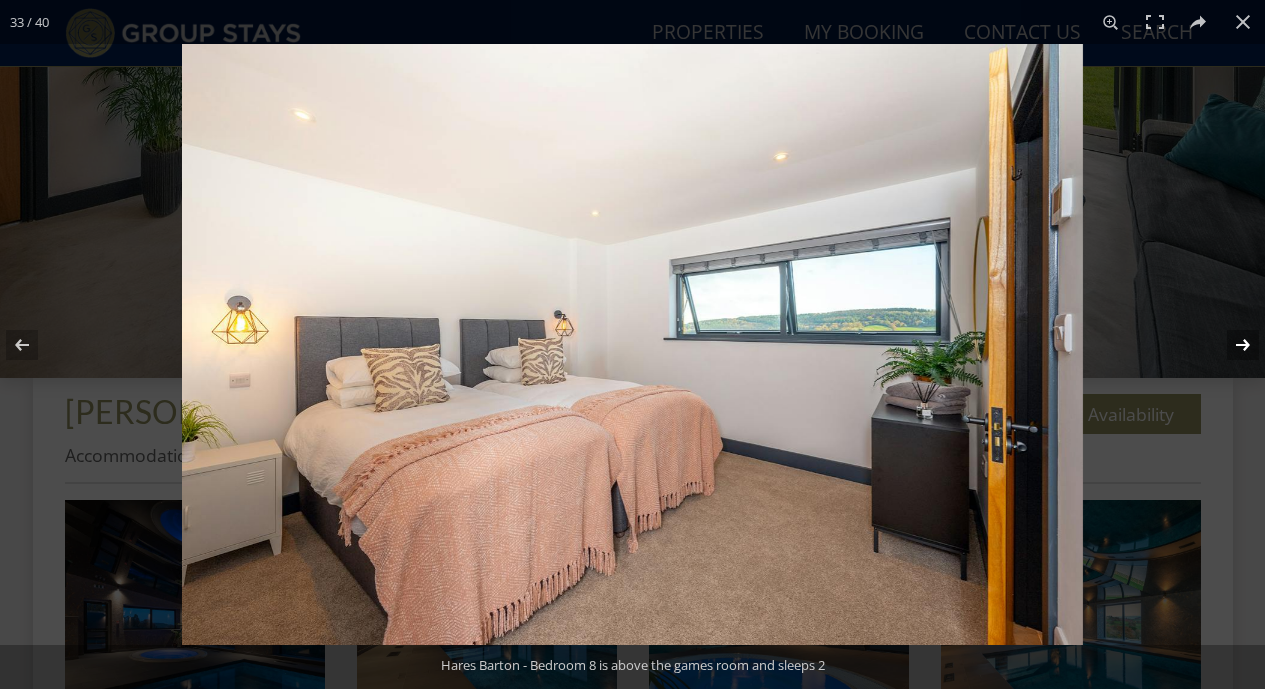 click at bounding box center [1230, 345] 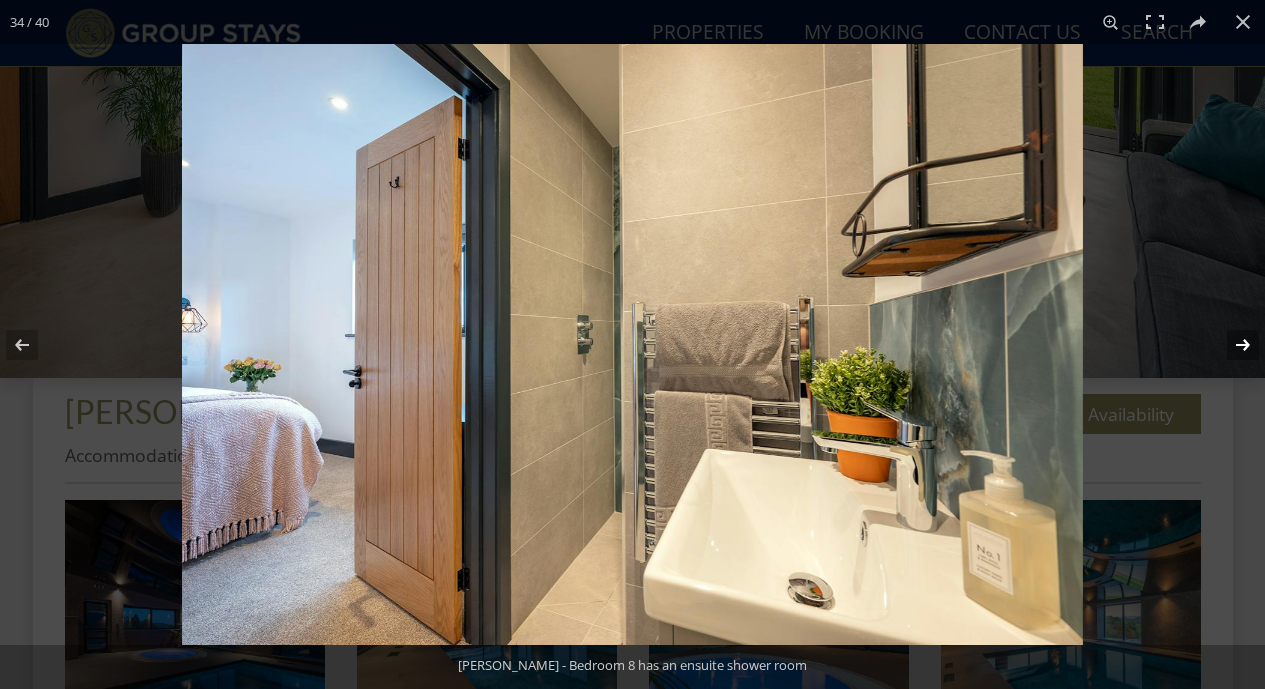 click at bounding box center [1230, 345] 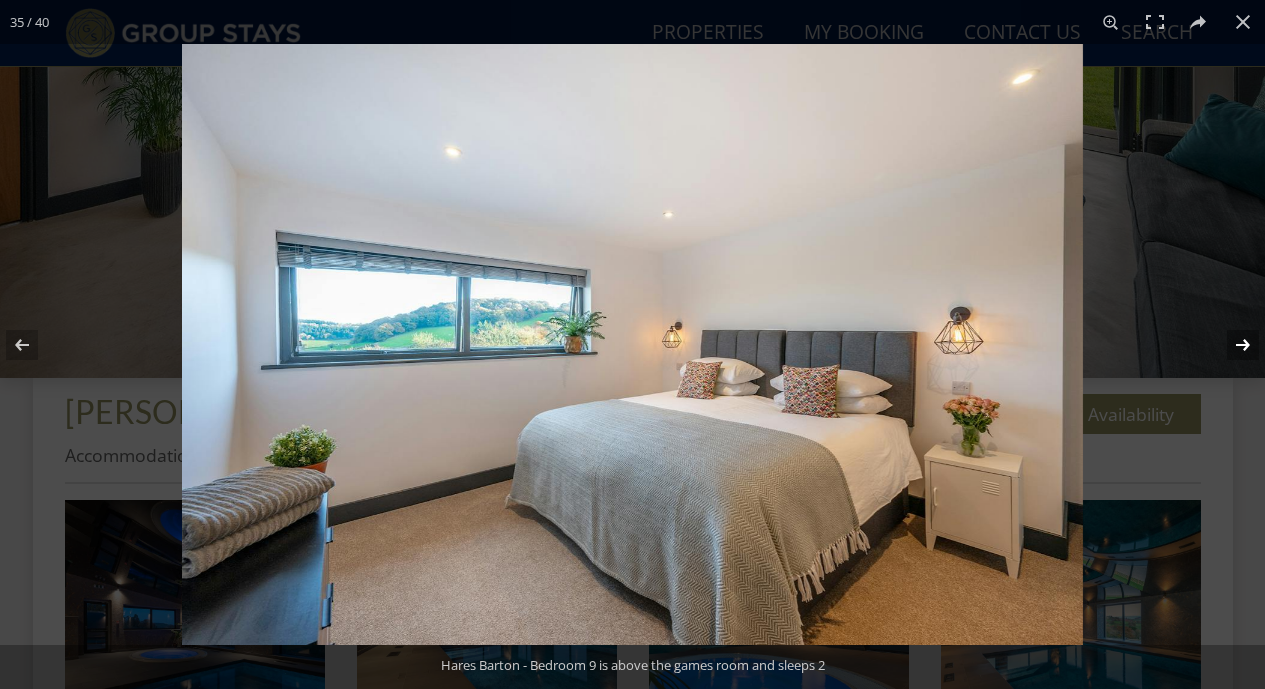 click at bounding box center [1230, 345] 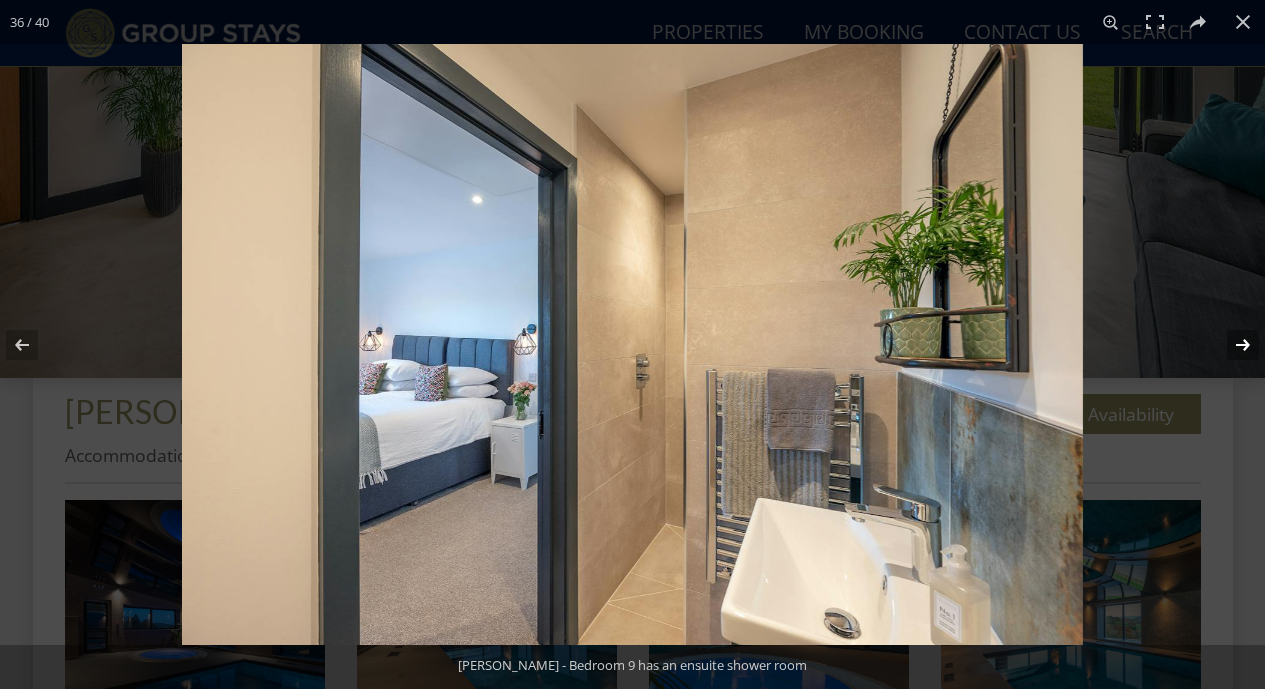 click at bounding box center [1230, 345] 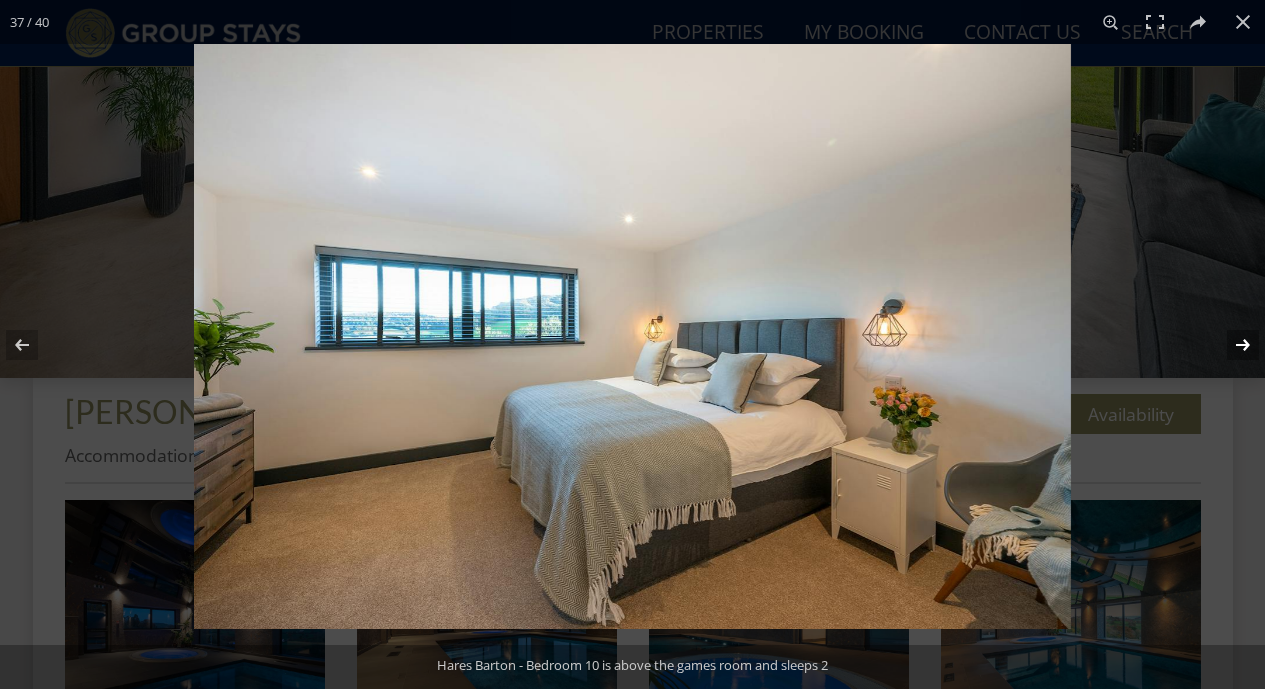 click at bounding box center [1230, 345] 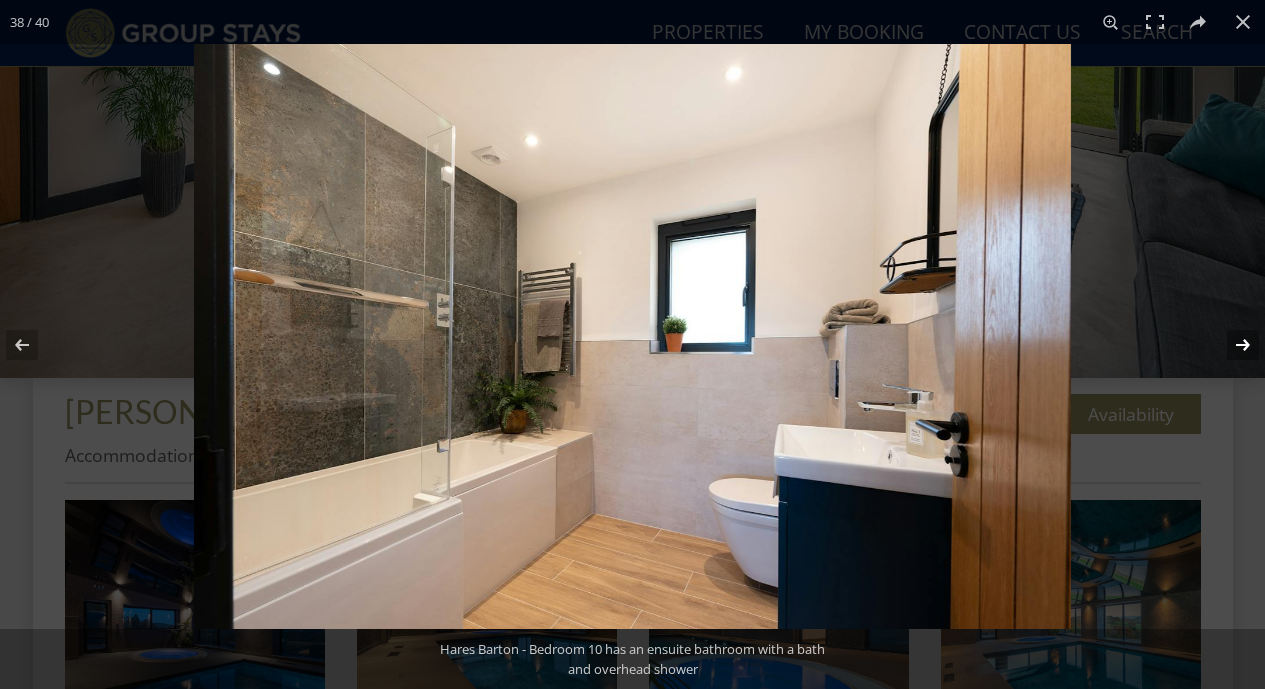 click at bounding box center (1230, 345) 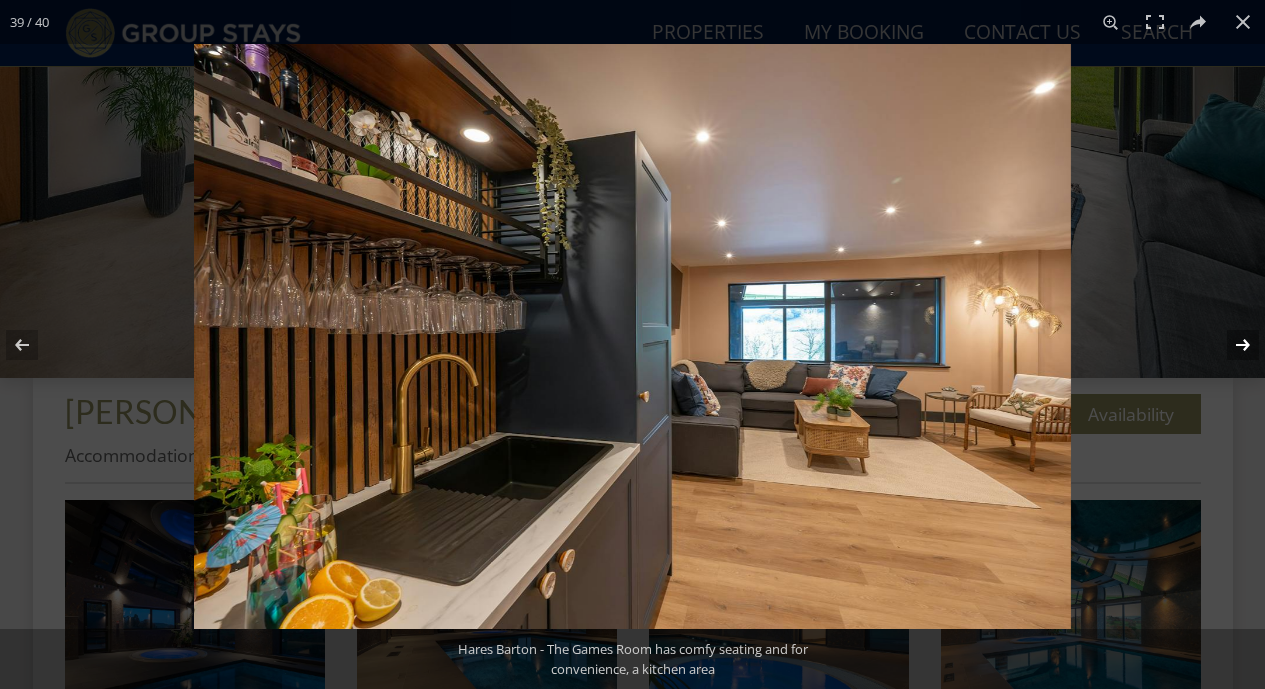 click at bounding box center [1230, 345] 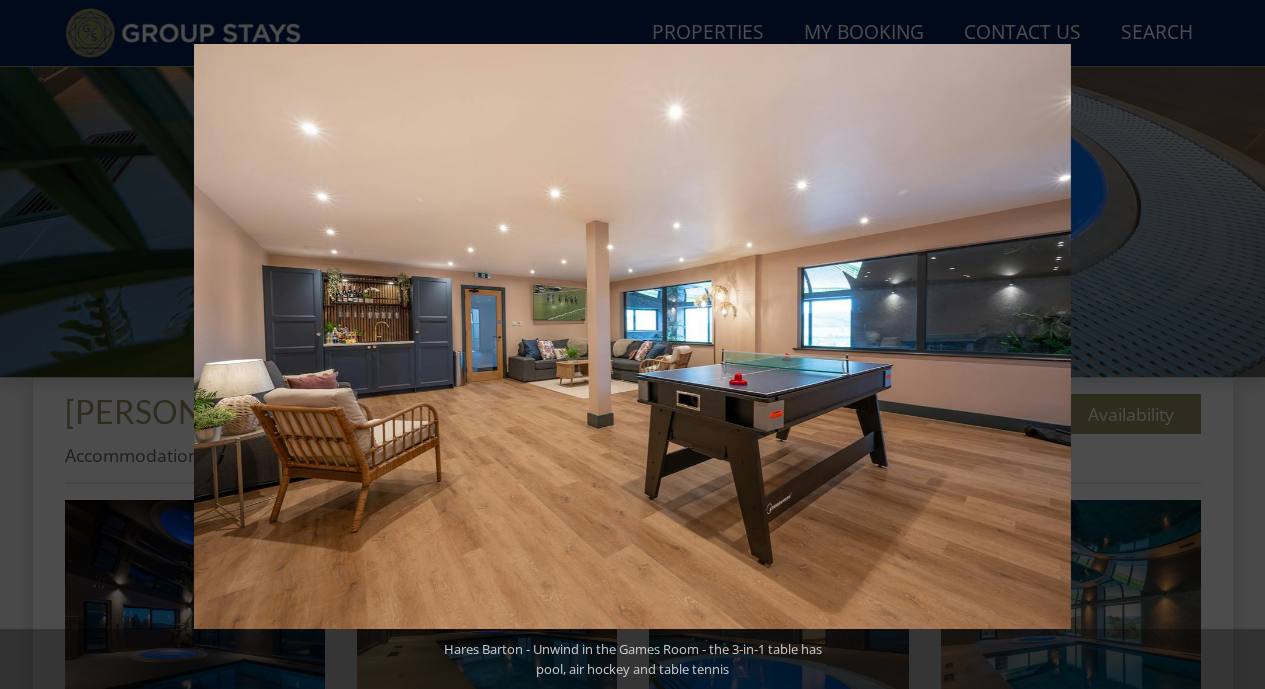 click at bounding box center [1230, 345] 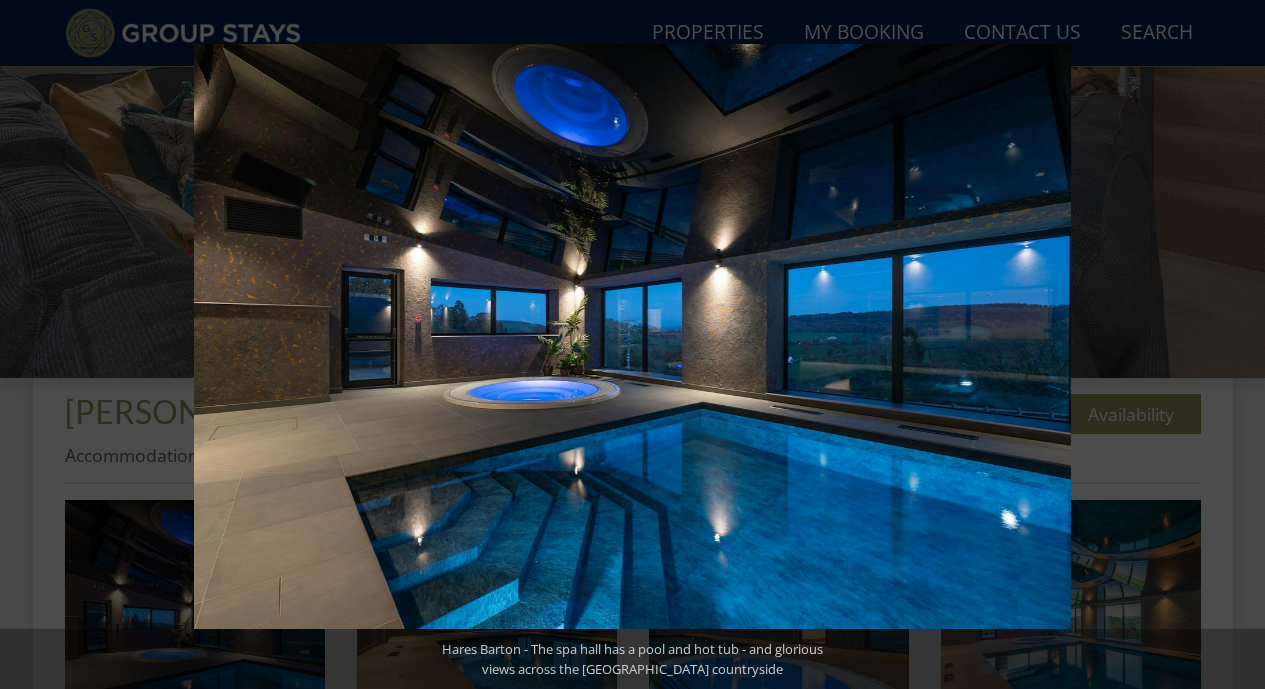click at bounding box center [1230, 345] 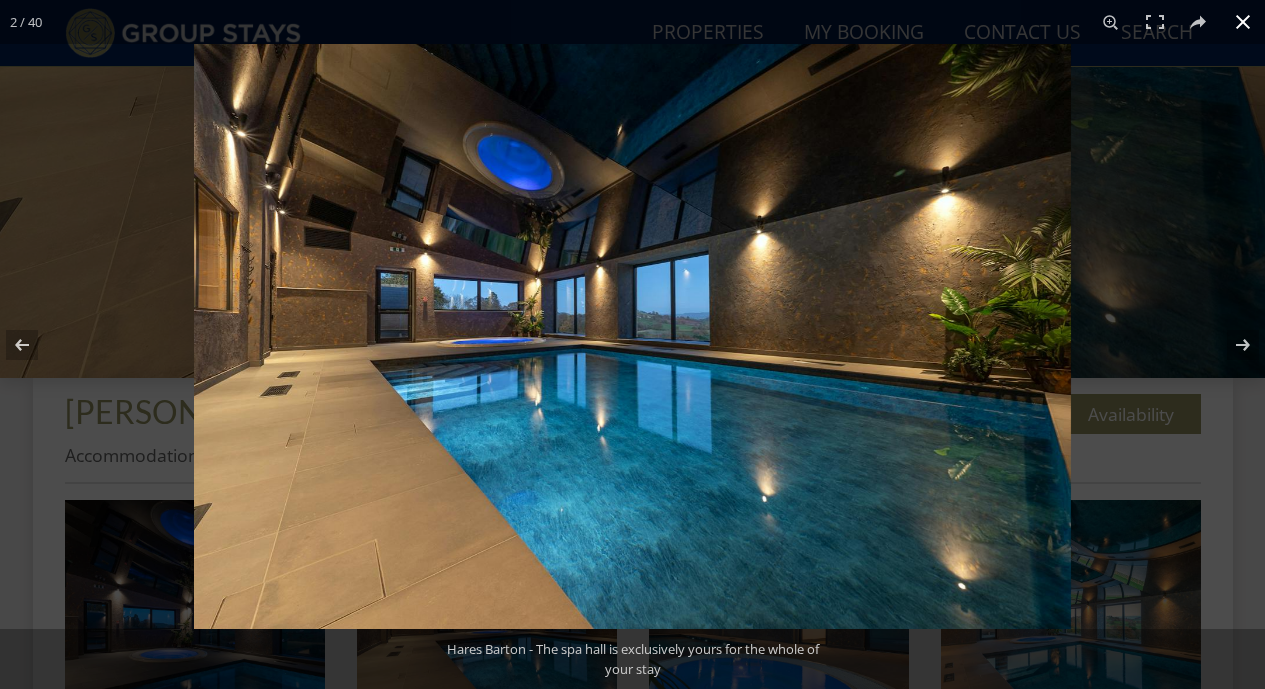 click at bounding box center [826, 388] 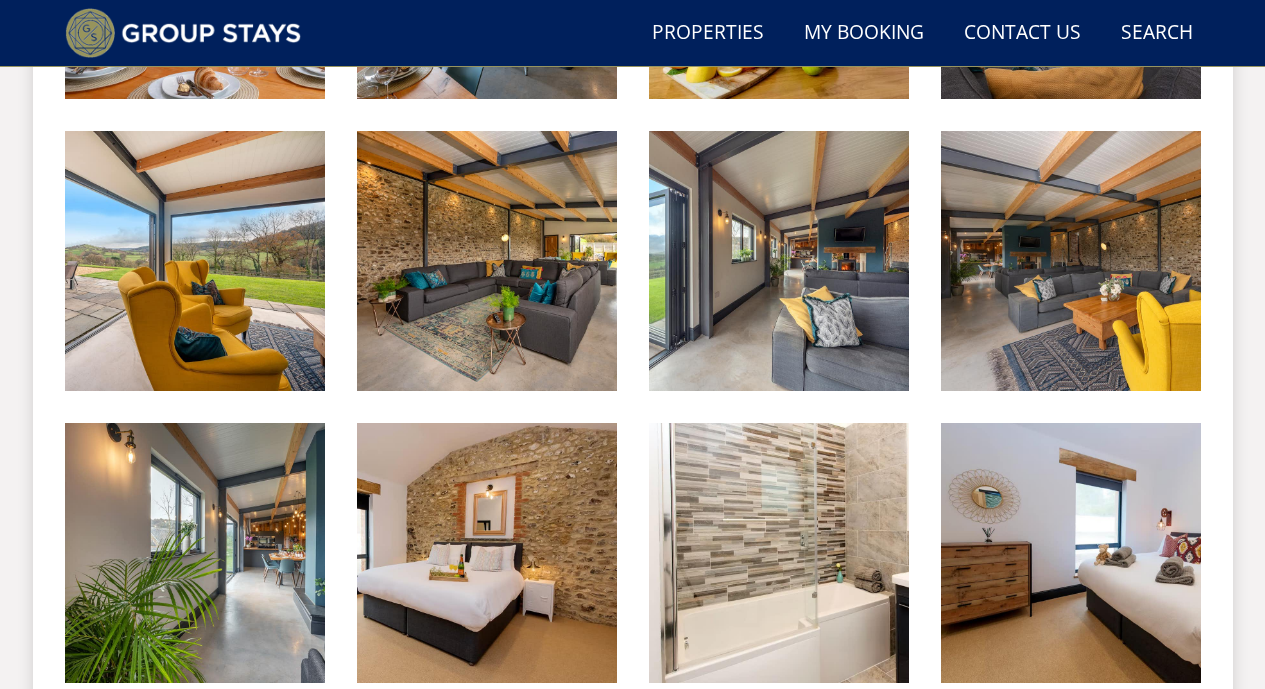 scroll, scrollTop: 0, scrollLeft: 0, axis: both 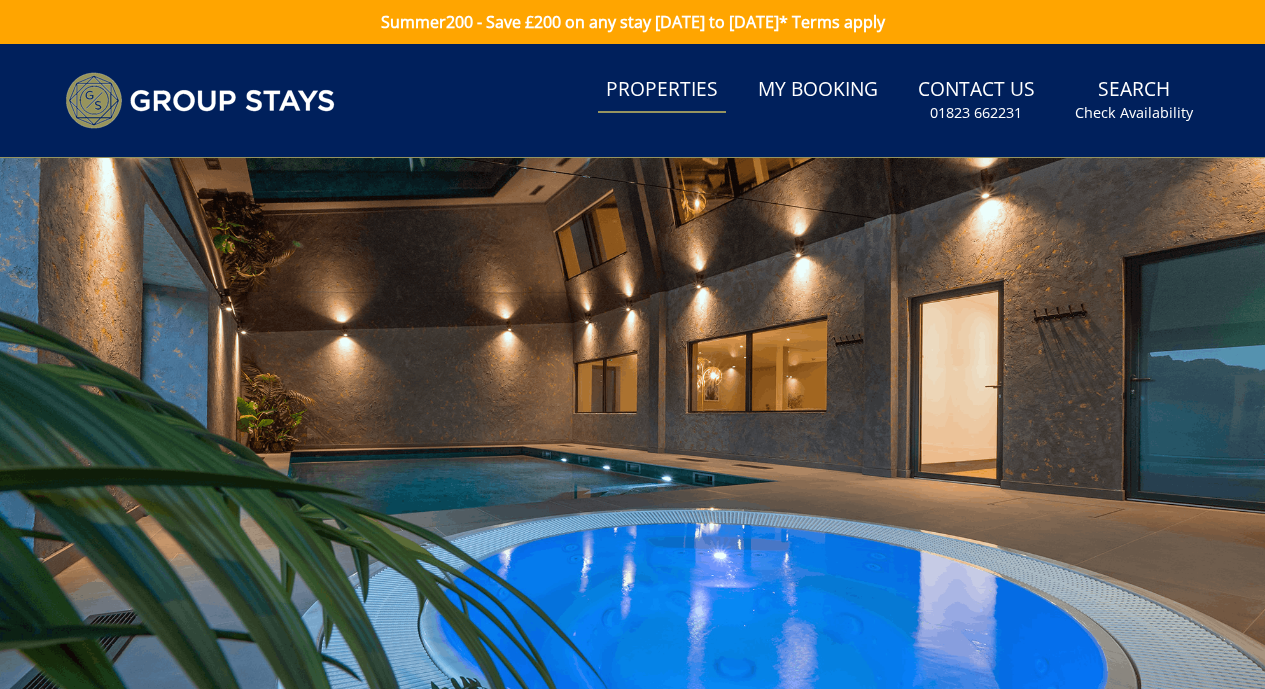 click on "Properties" at bounding box center [662, 90] 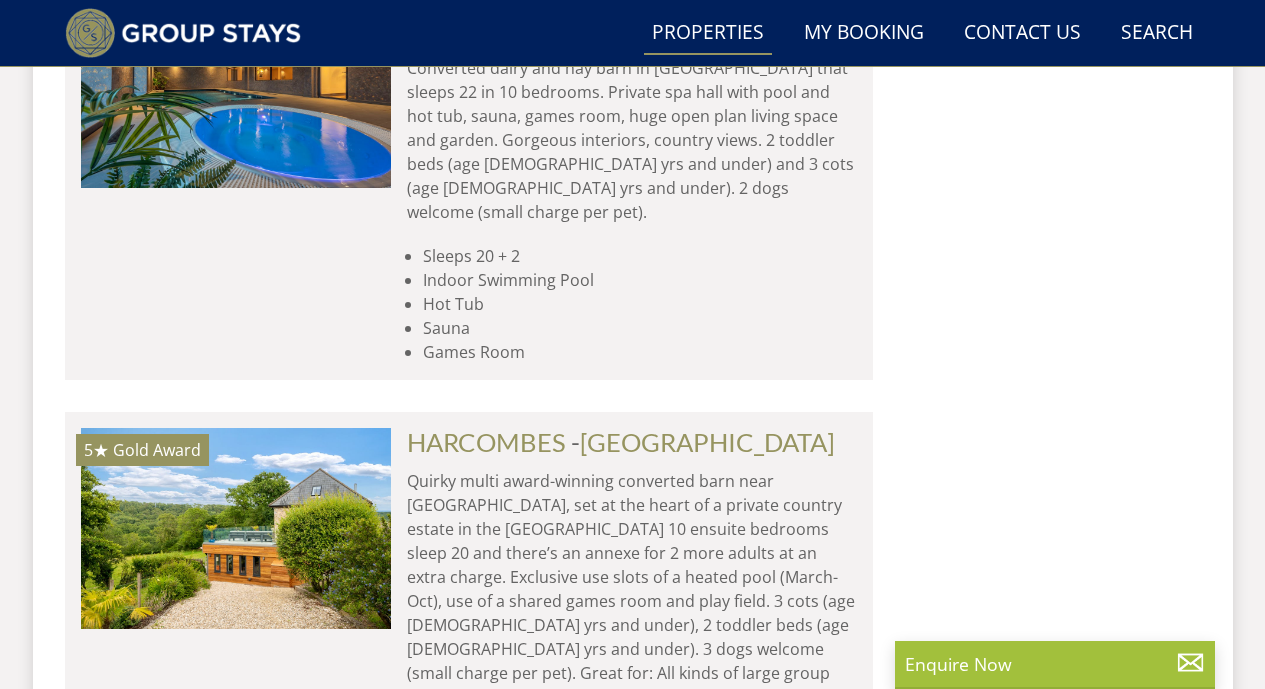 scroll, scrollTop: 3393, scrollLeft: 0, axis: vertical 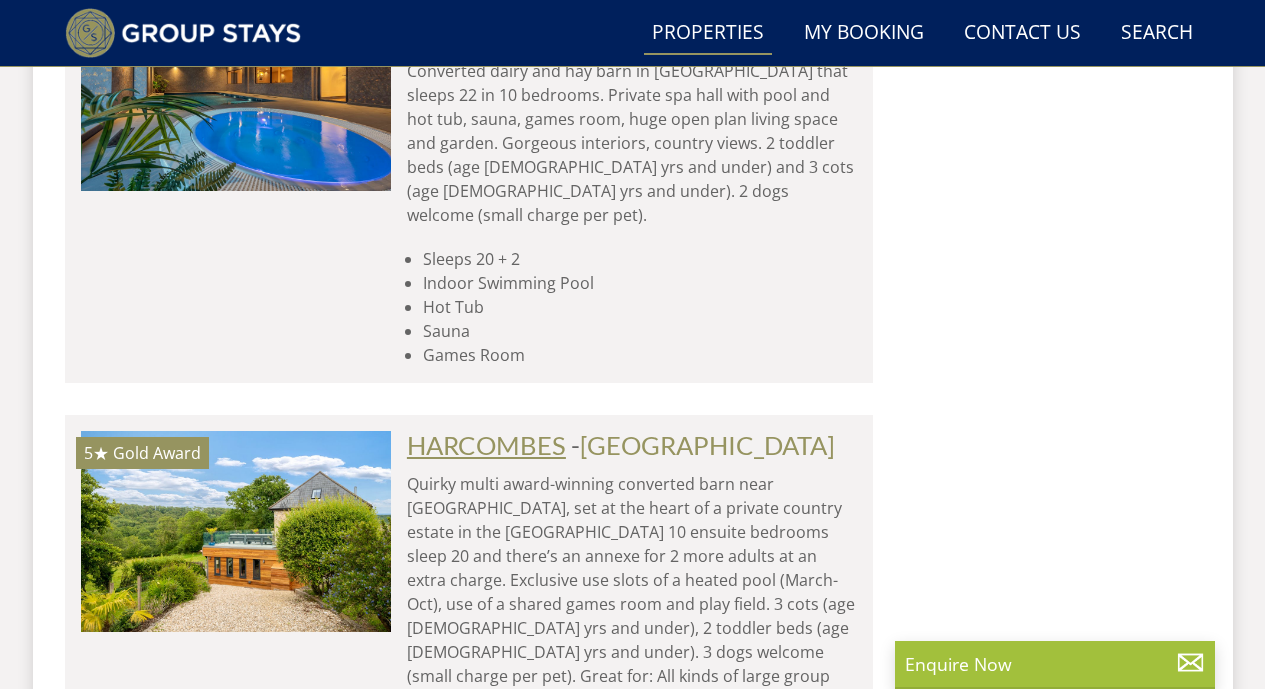 click on "HARCOMBES" at bounding box center [486, 445] 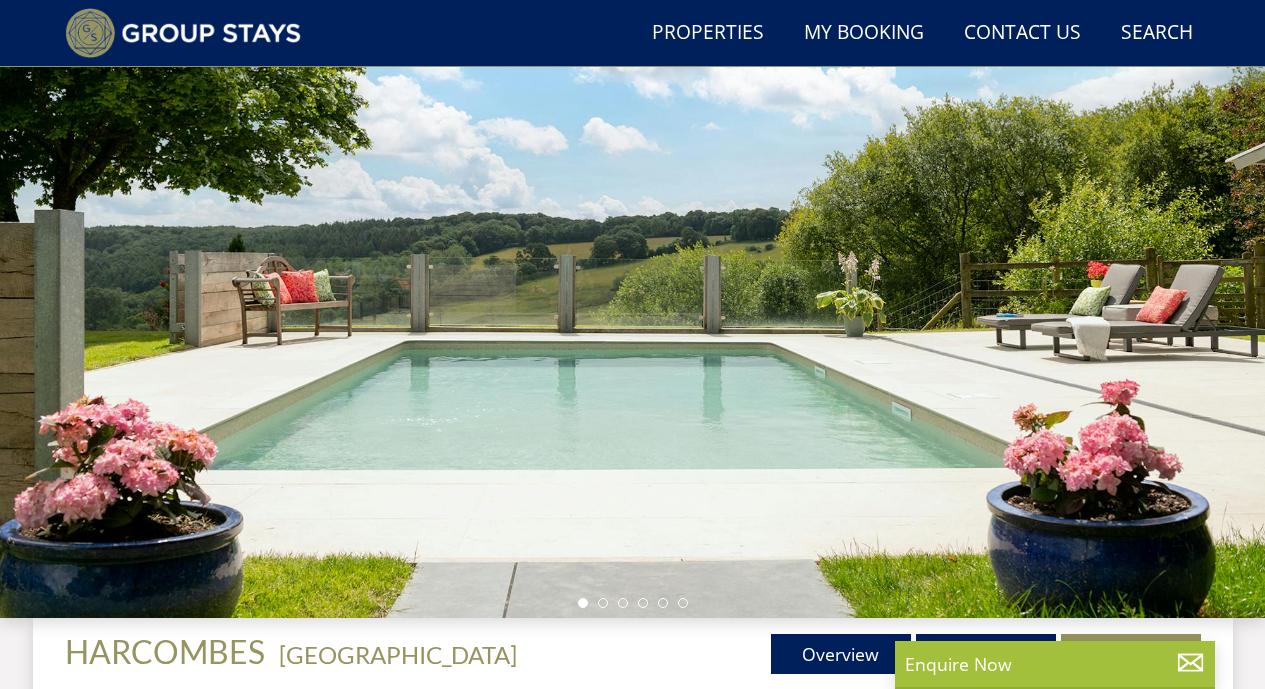 scroll, scrollTop: 233, scrollLeft: 0, axis: vertical 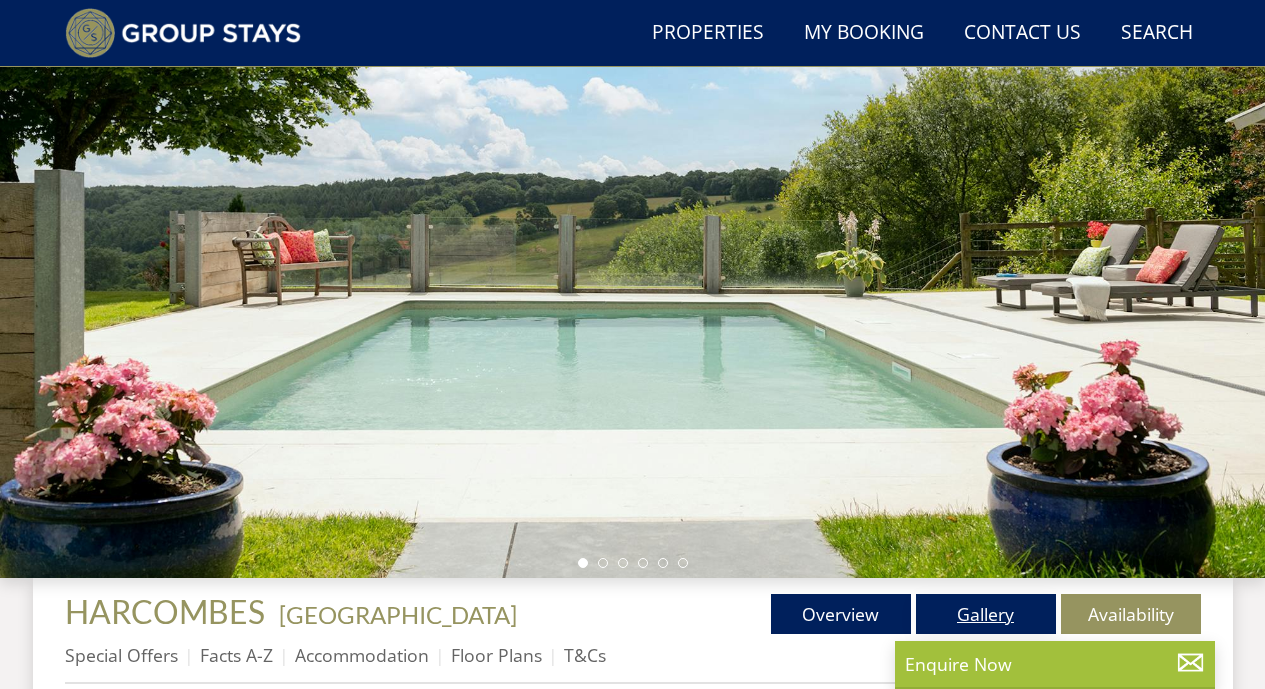click on "Gallery" at bounding box center [986, 614] 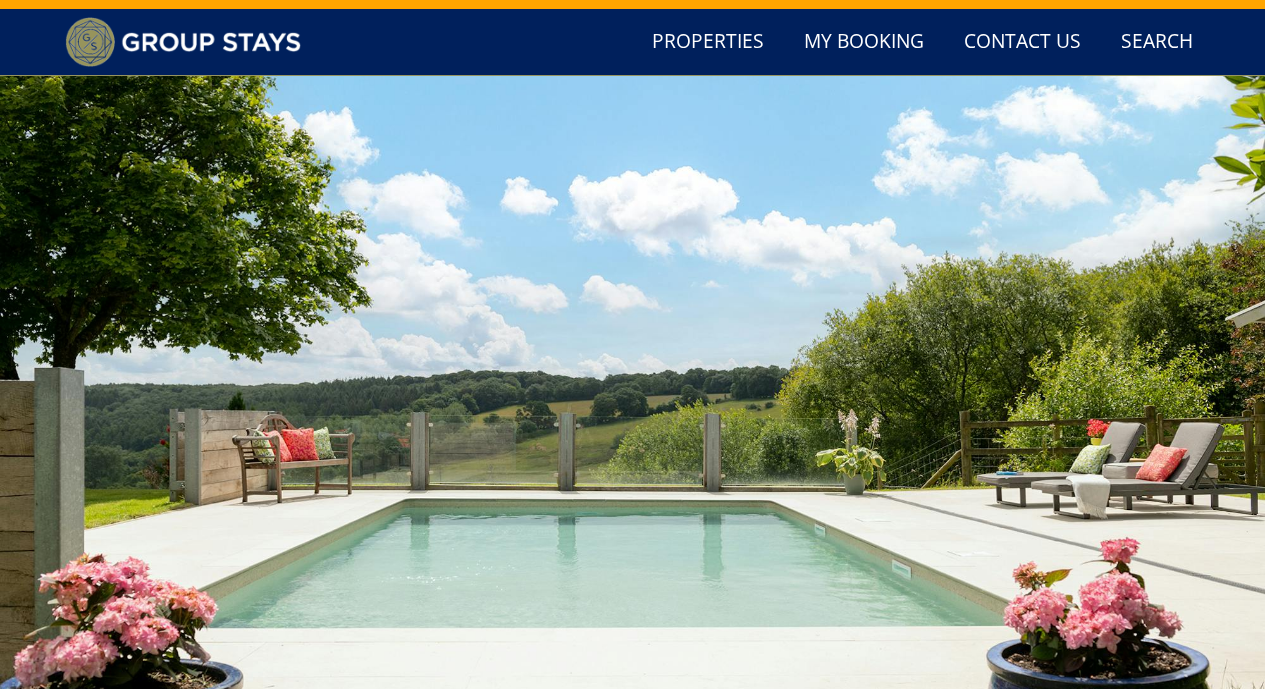 scroll, scrollTop: 113, scrollLeft: 0, axis: vertical 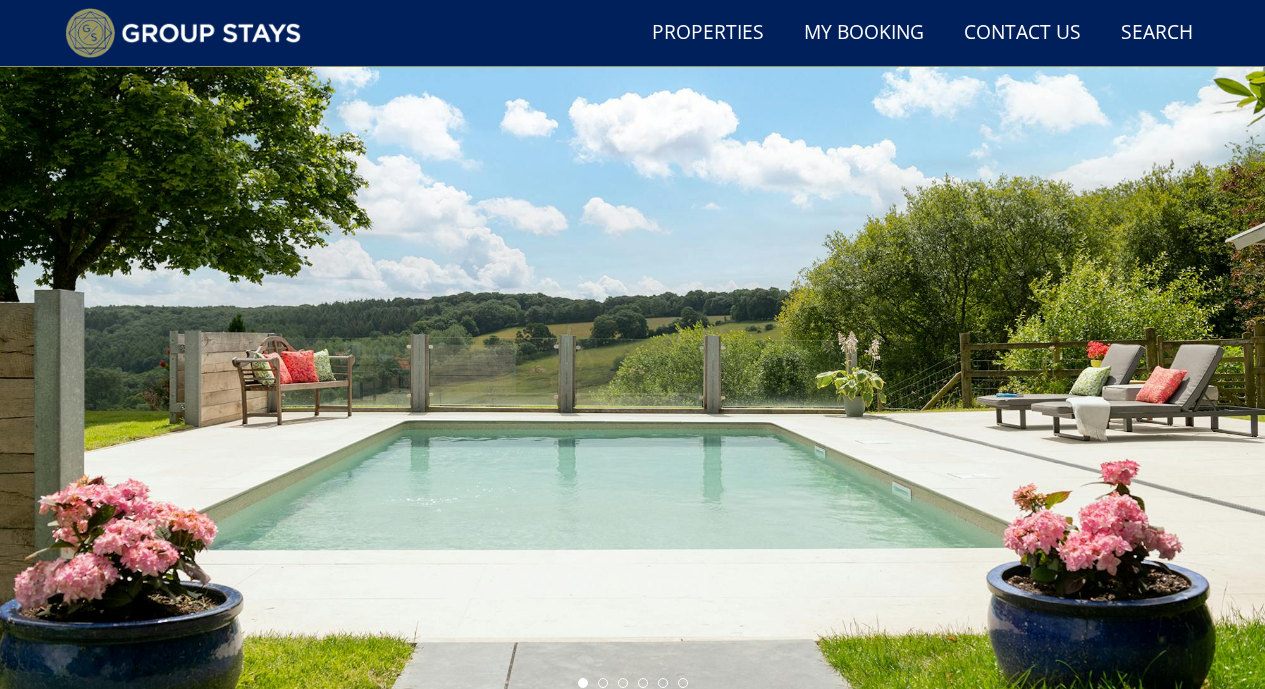 click at bounding box center (633, 683) 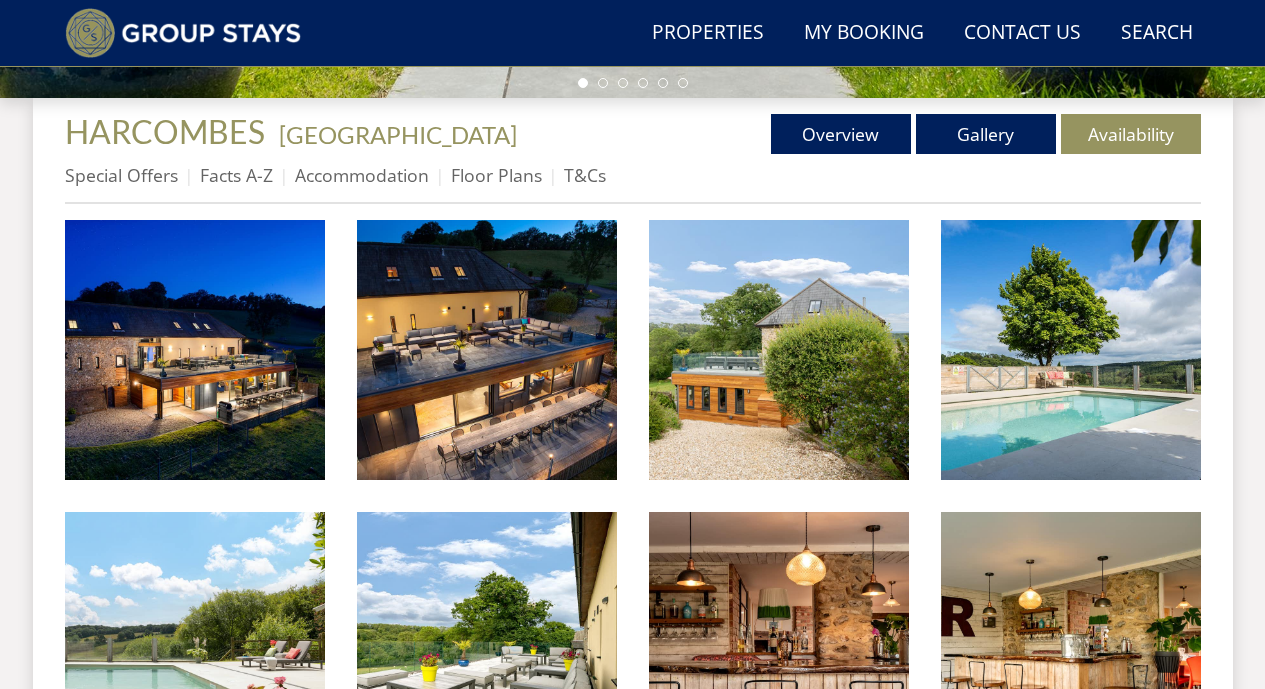 scroll, scrollTop: 793, scrollLeft: 0, axis: vertical 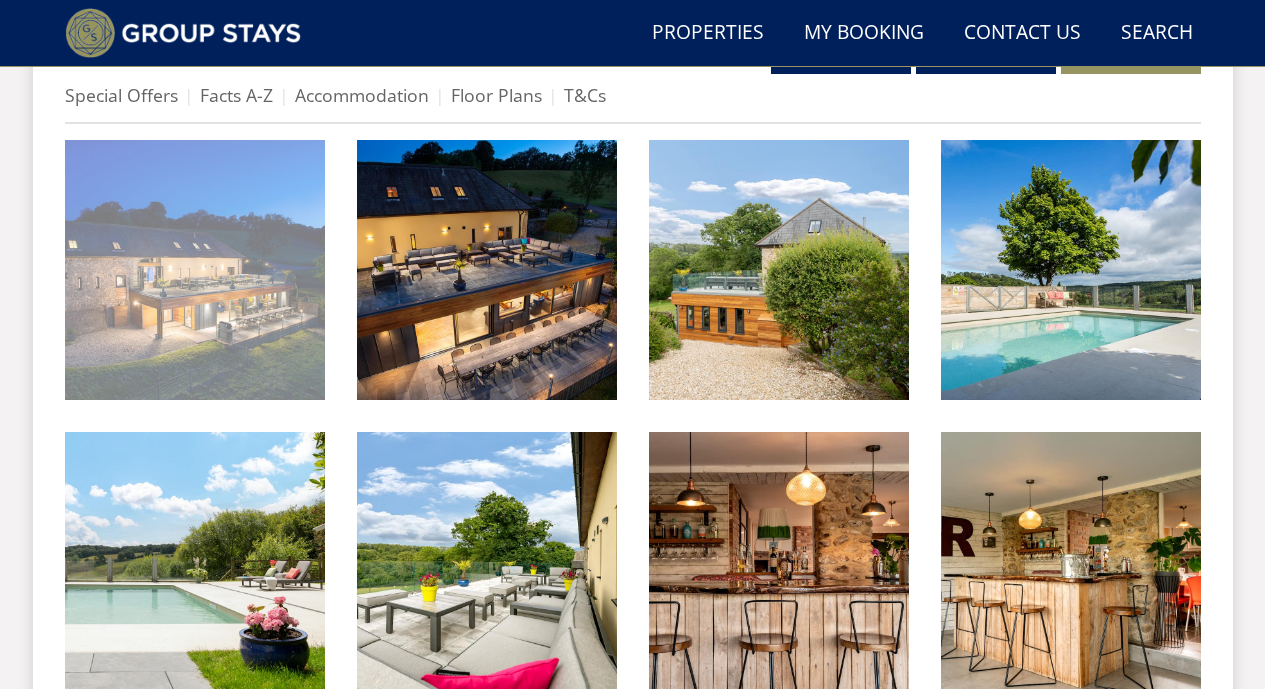 click at bounding box center [195, 270] 